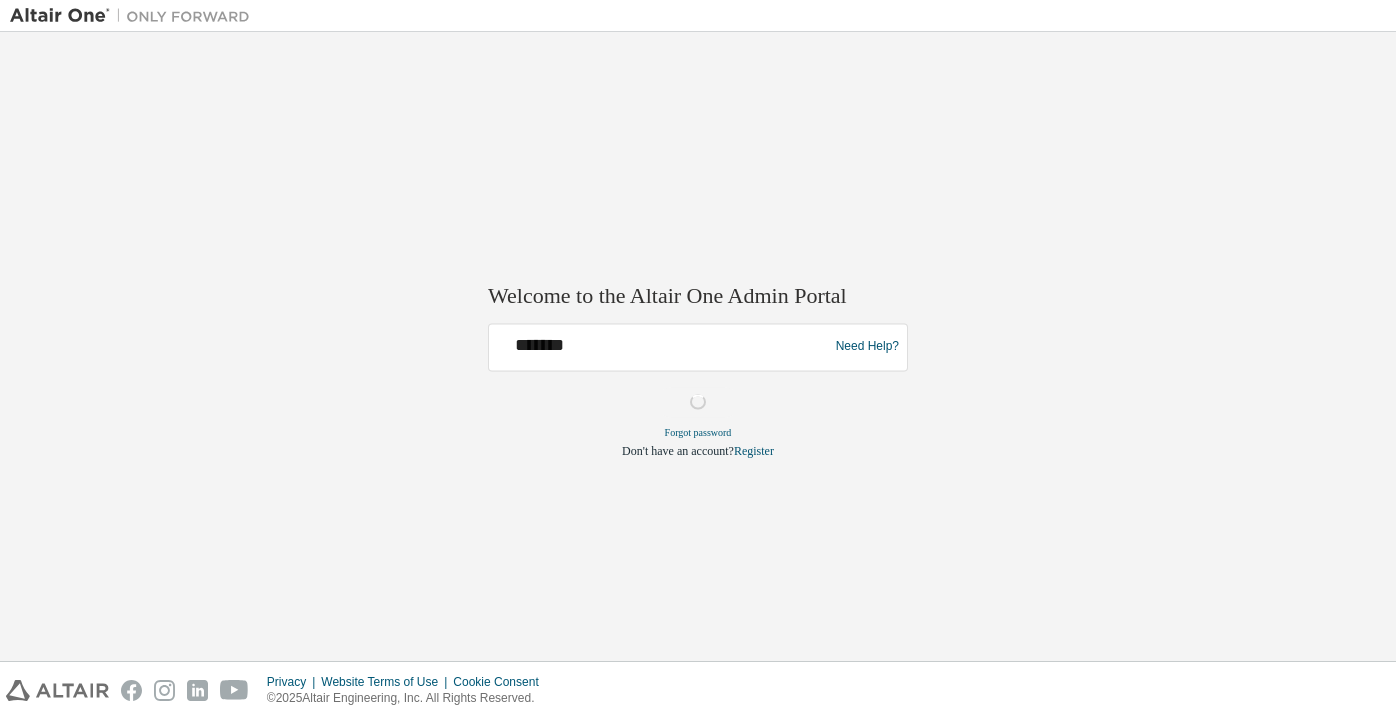 scroll, scrollTop: 0, scrollLeft: 0, axis: both 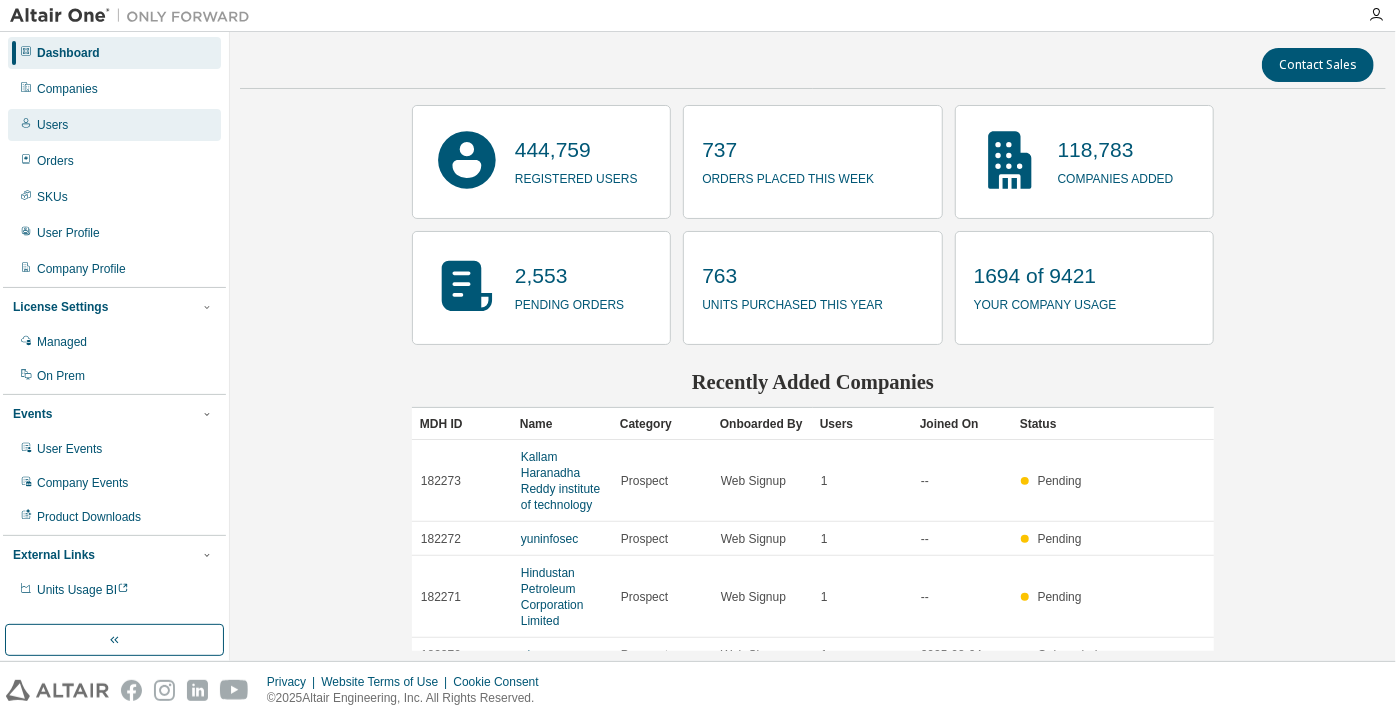 click on "Users" at bounding box center [114, 125] 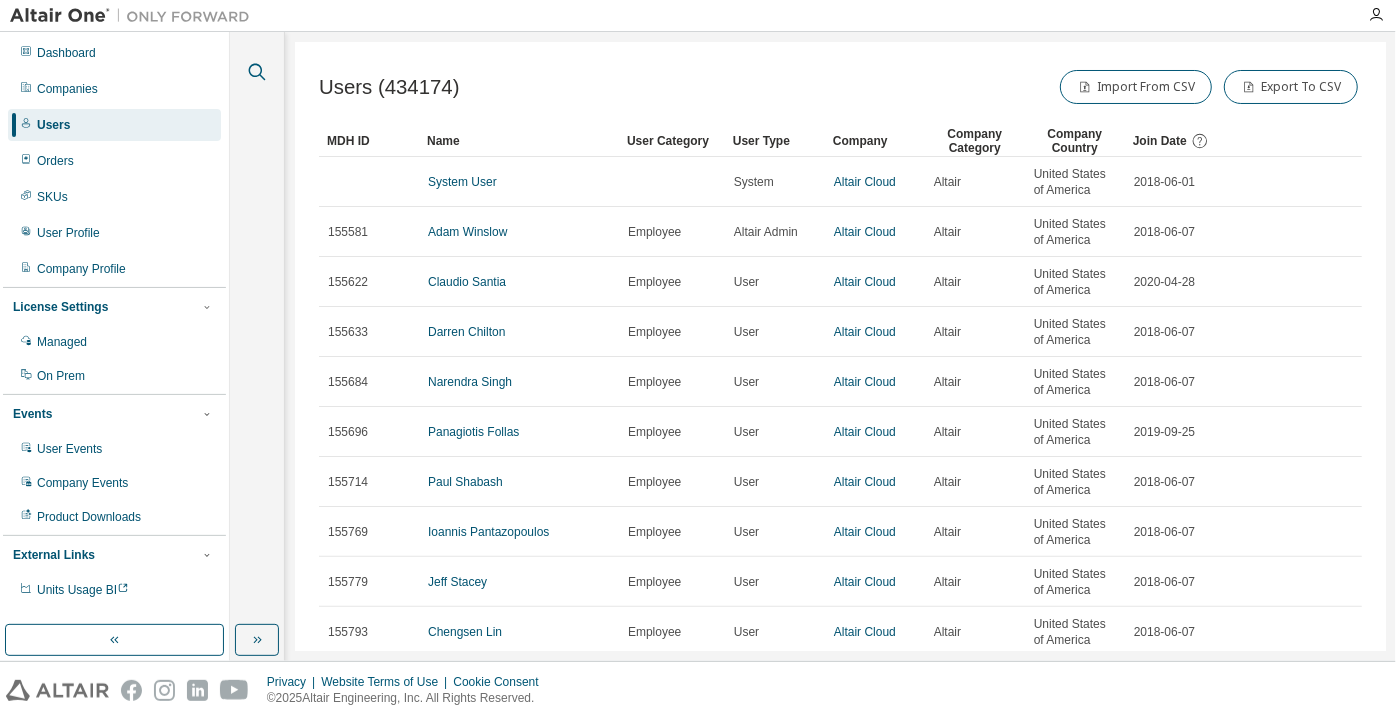 click 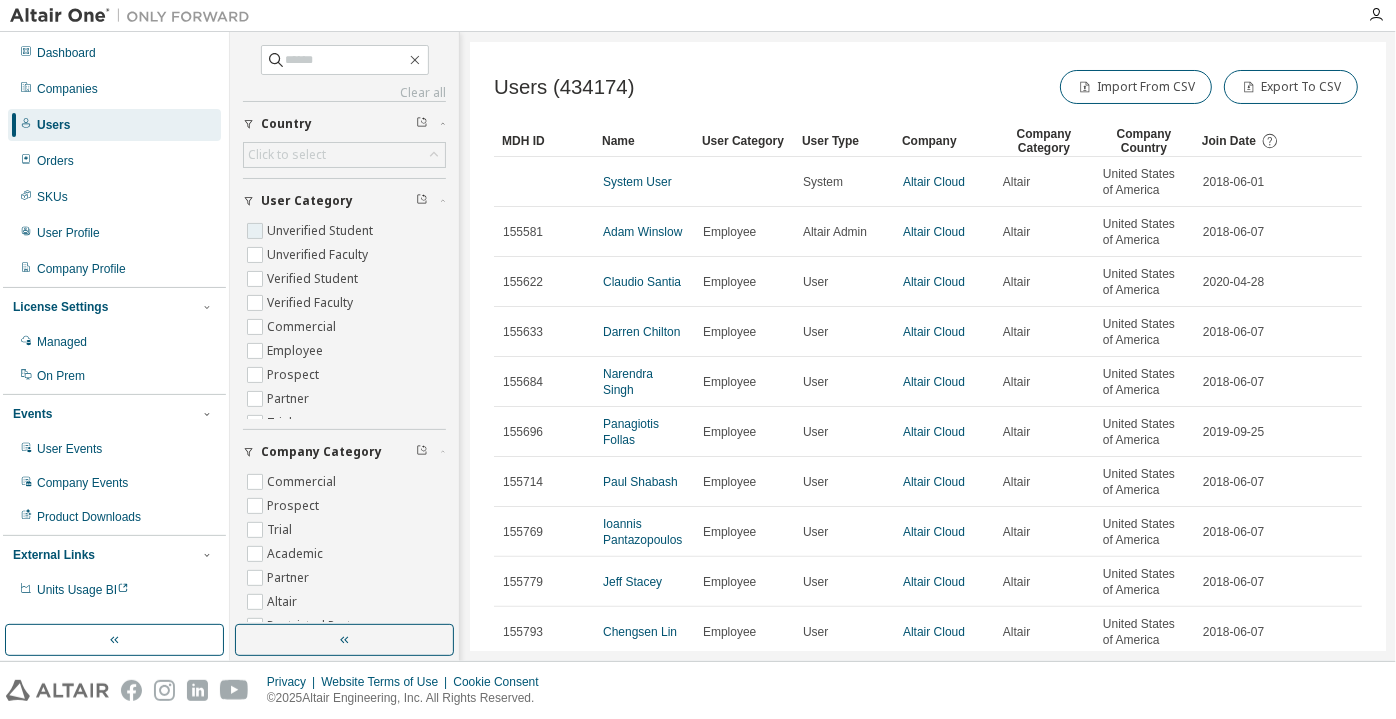click on "Unverified Student" at bounding box center (322, 231) 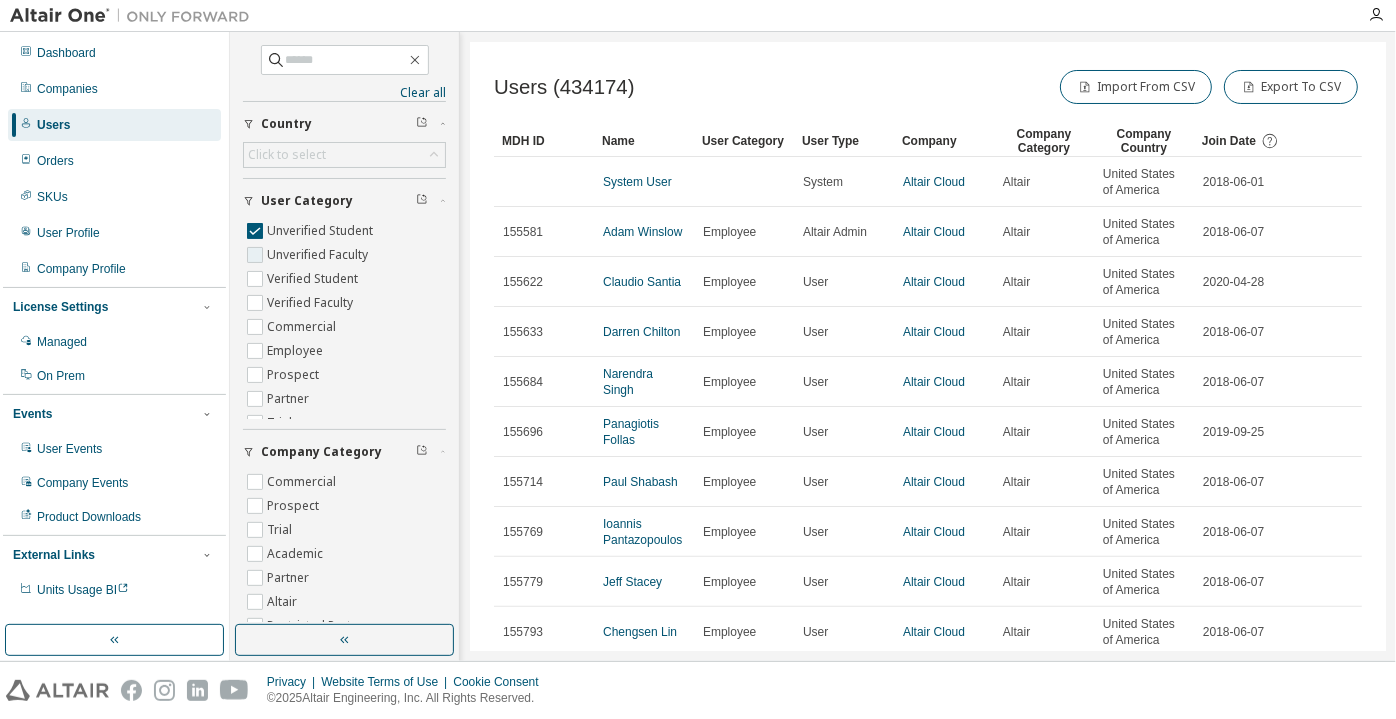 click on "Unverified Faculty" at bounding box center [319, 255] 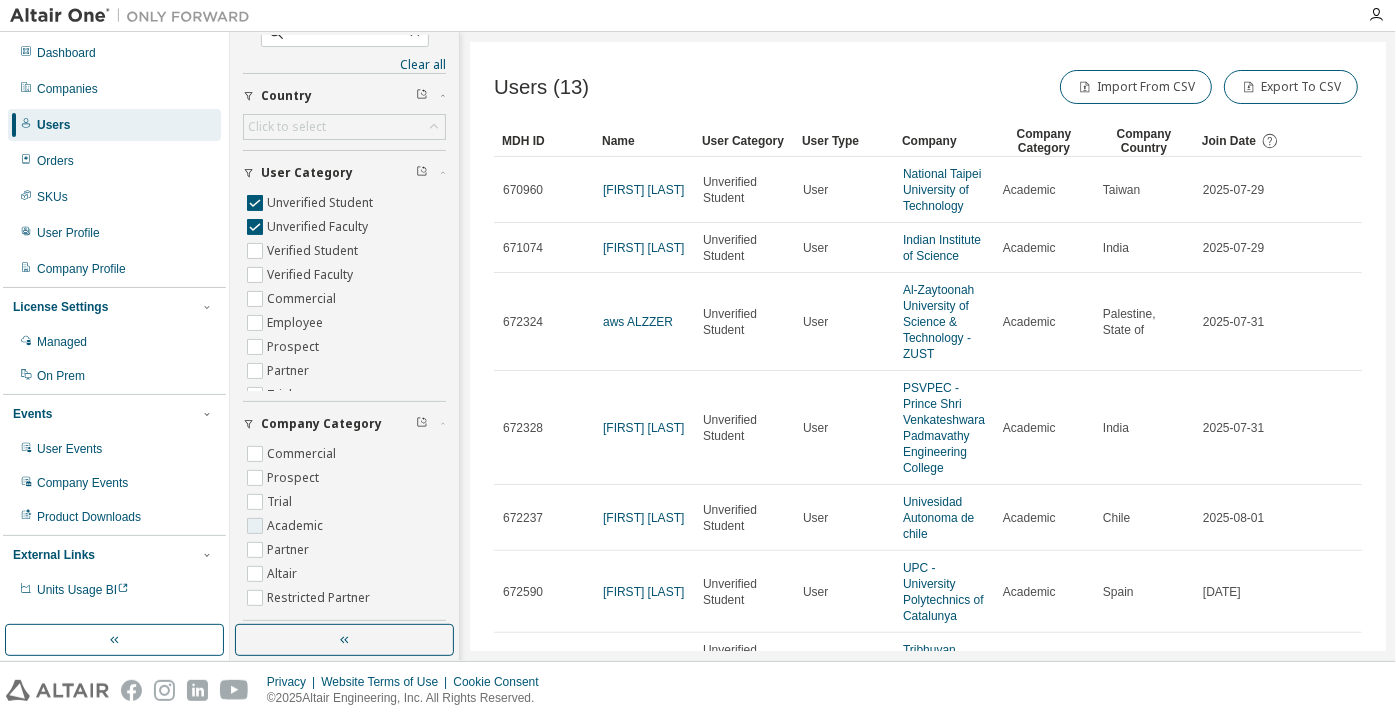 scroll, scrollTop: 0, scrollLeft: 0, axis: both 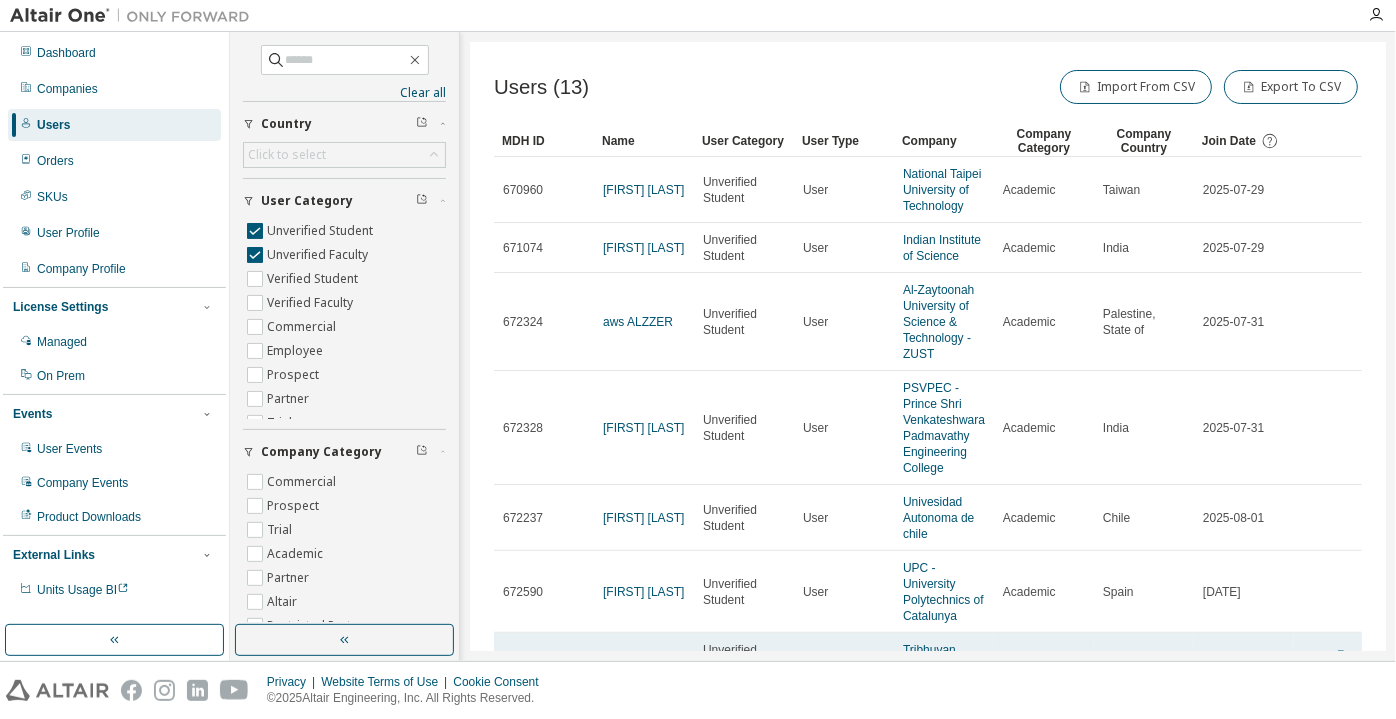 click at bounding box center (344, 640) 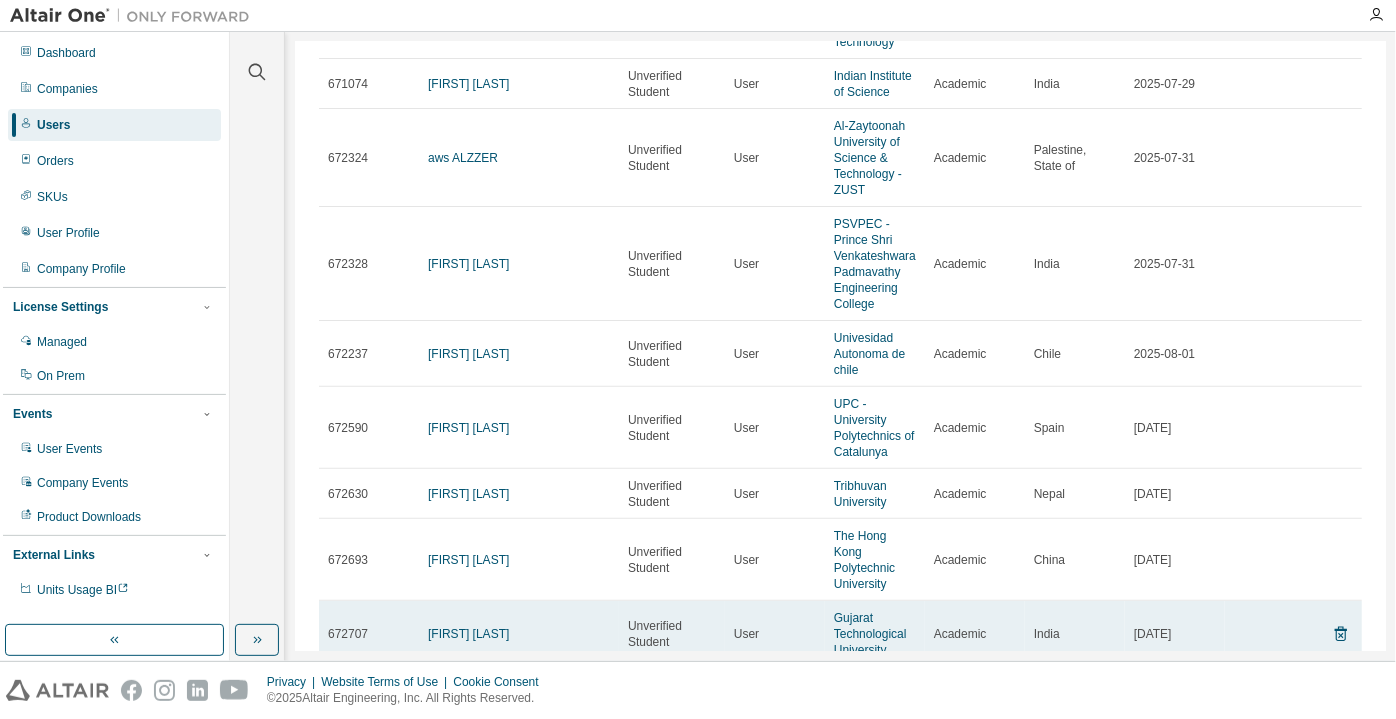 scroll, scrollTop: 321, scrollLeft: 0, axis: vertical 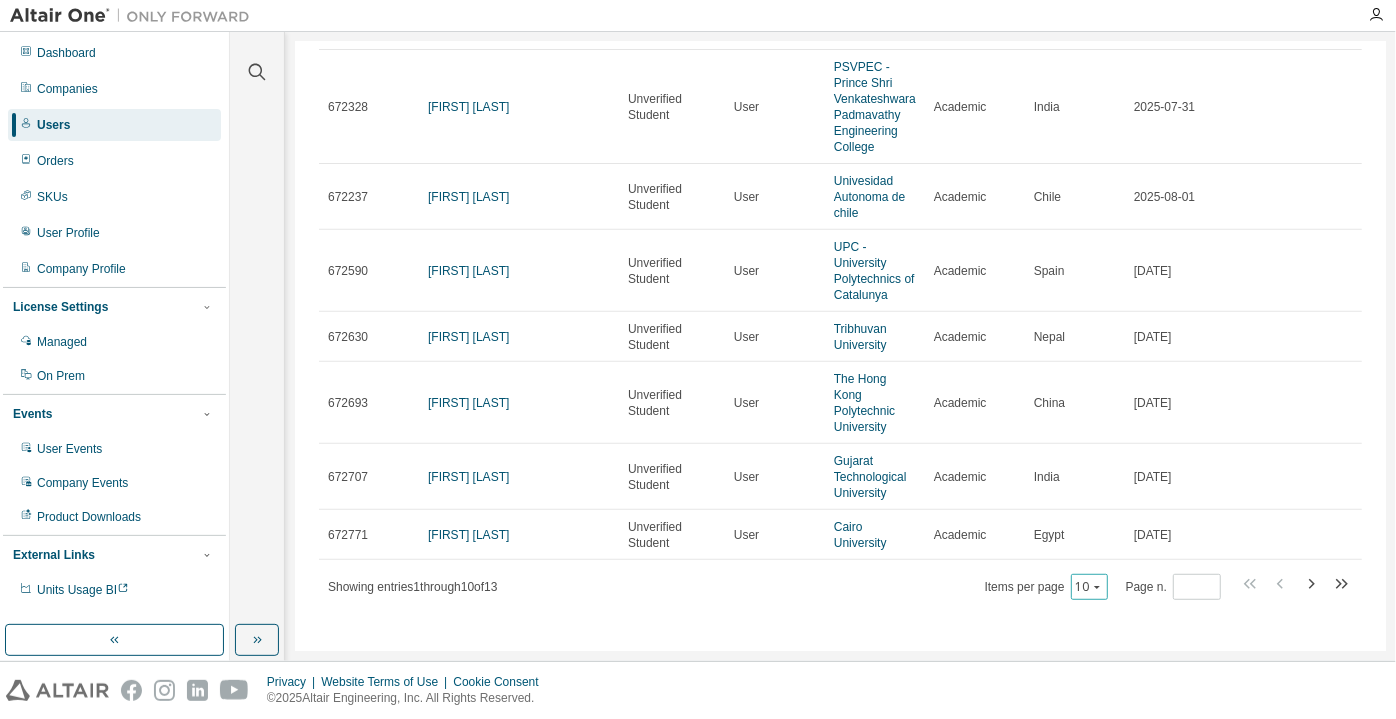 click 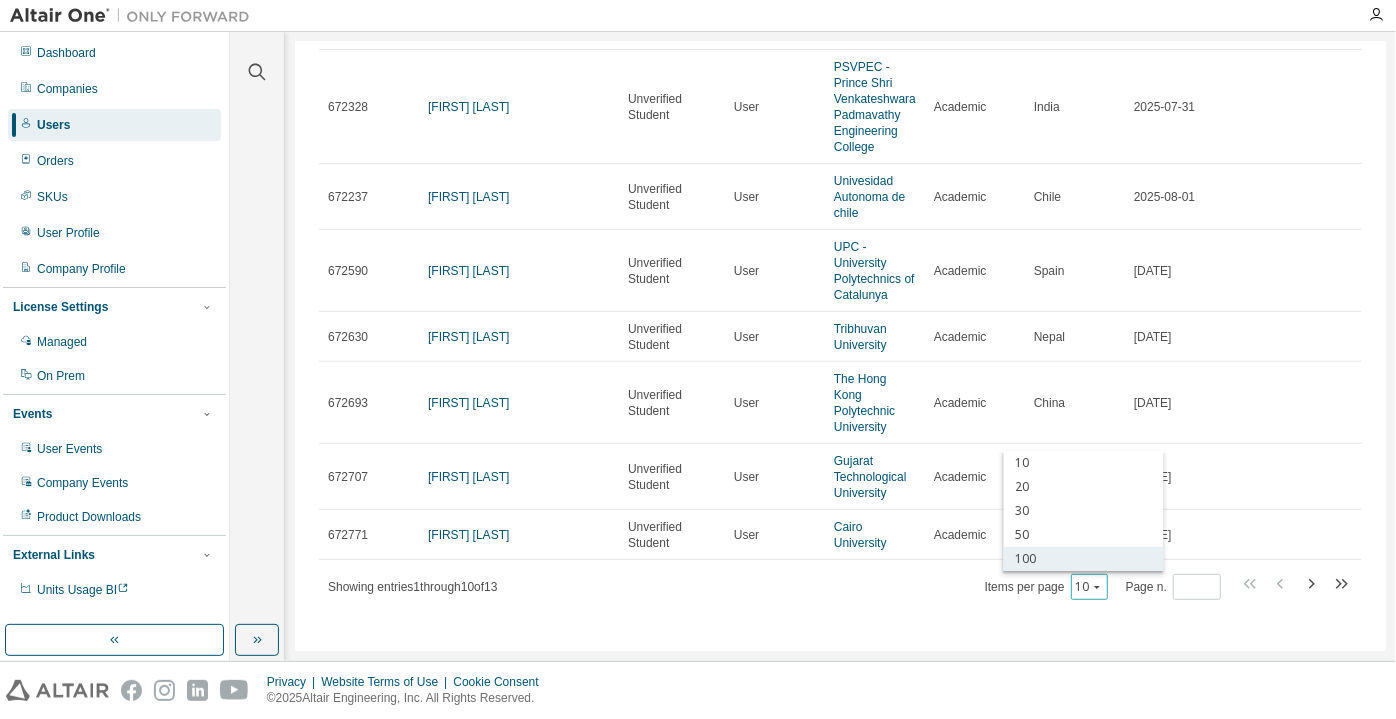 click on "100" at bounding box center [1084, 559] 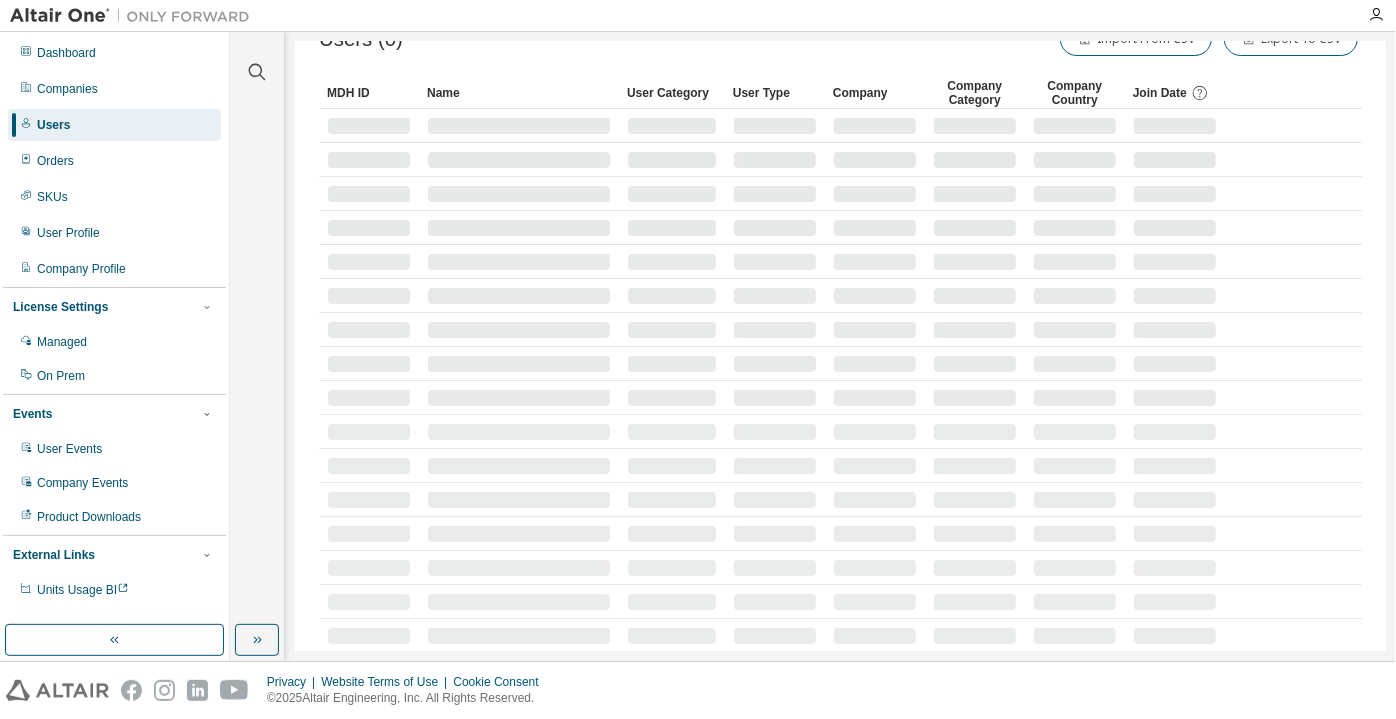 scroll, scrollTop: 0, scrollLeft: 0, axis: both 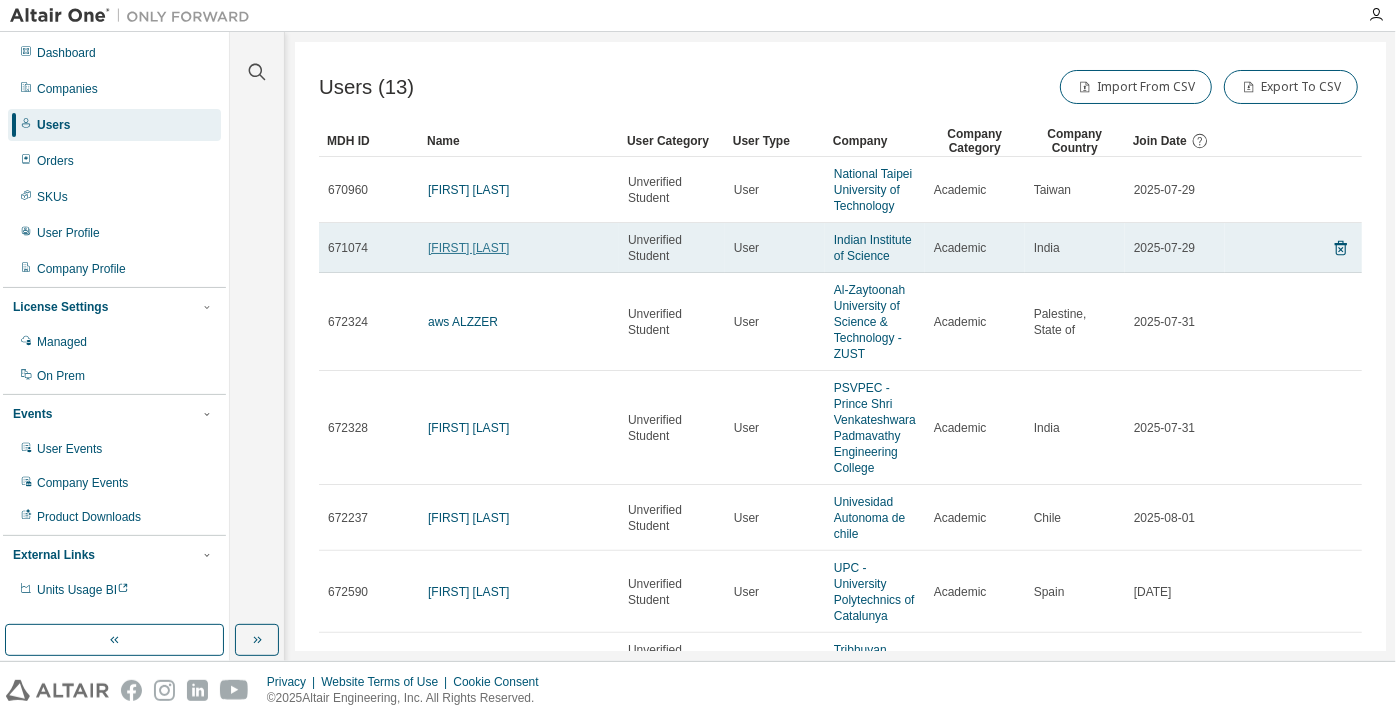click on "Sanjay Shukla" at bounding box center (468, 248) 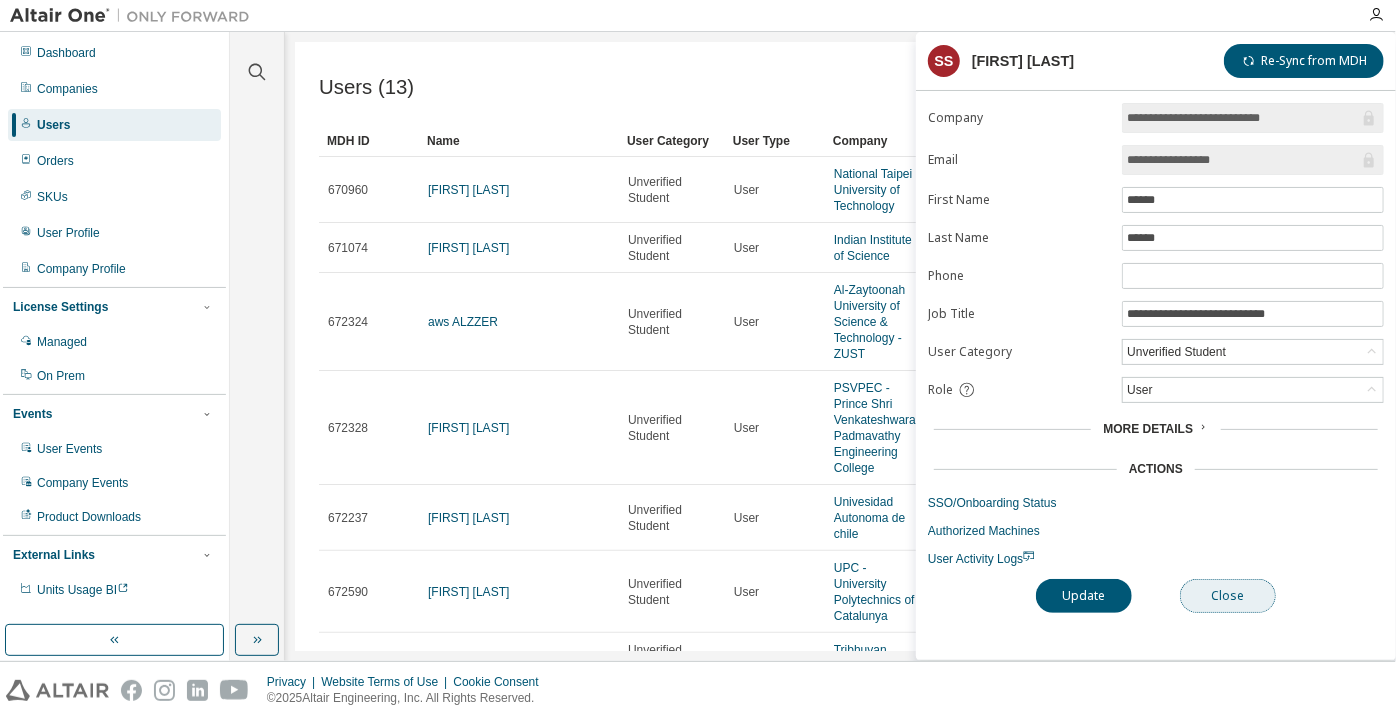 click on "Close" at bounding box center (1228, 596) 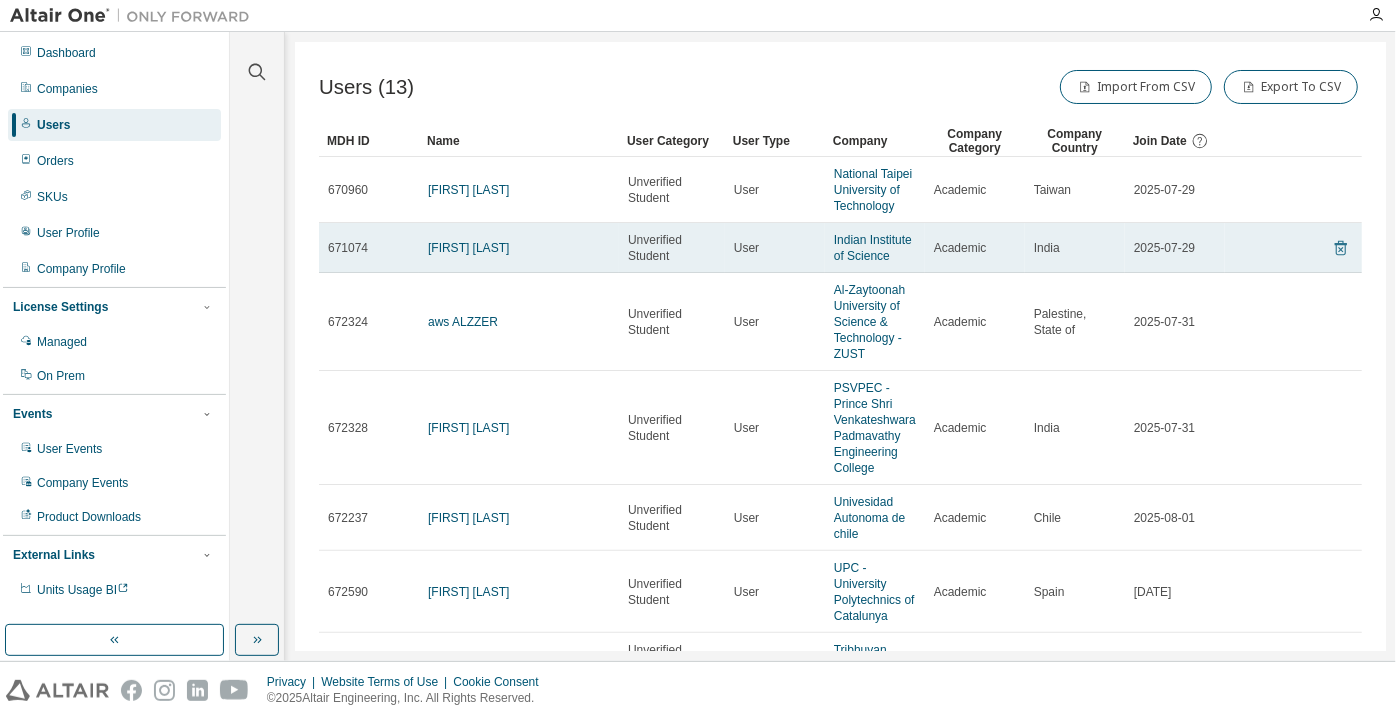 click 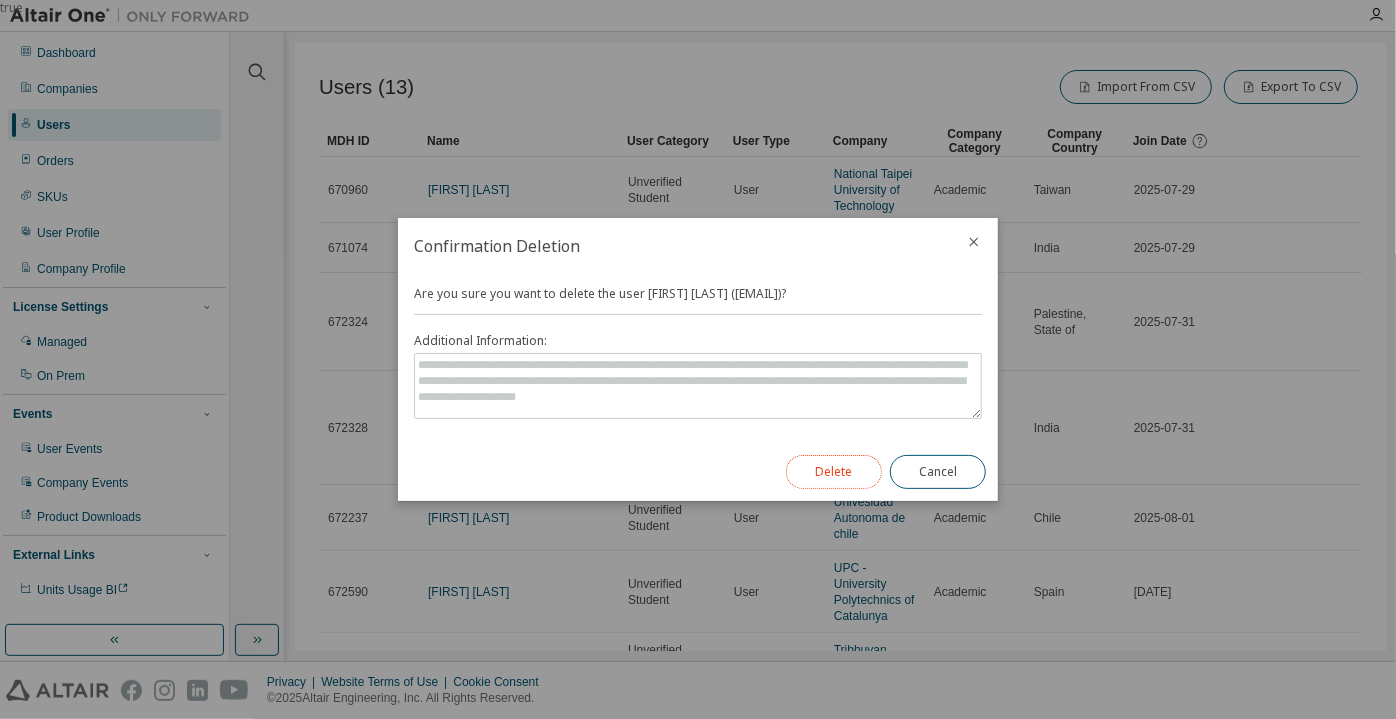 click on "Delete" at bounding box center (834, 472) 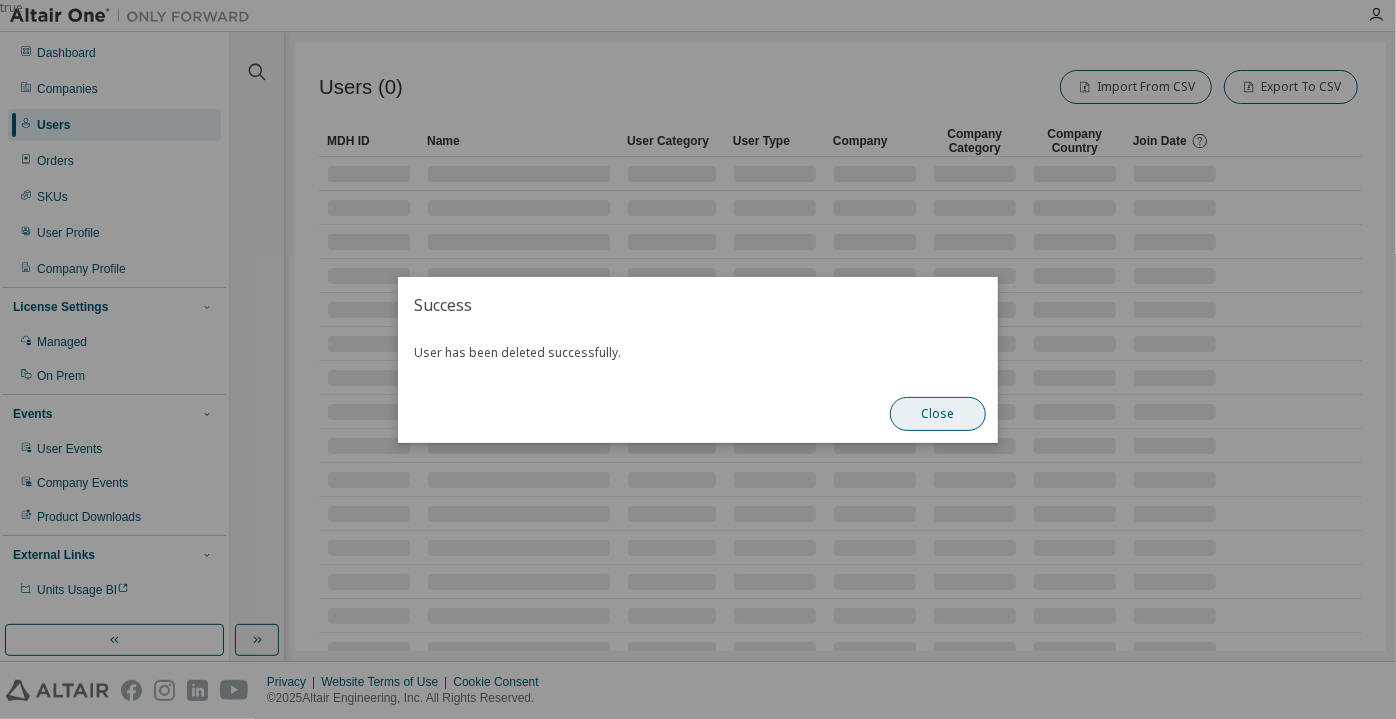 click on "Close" at bounding box center (938, 414) 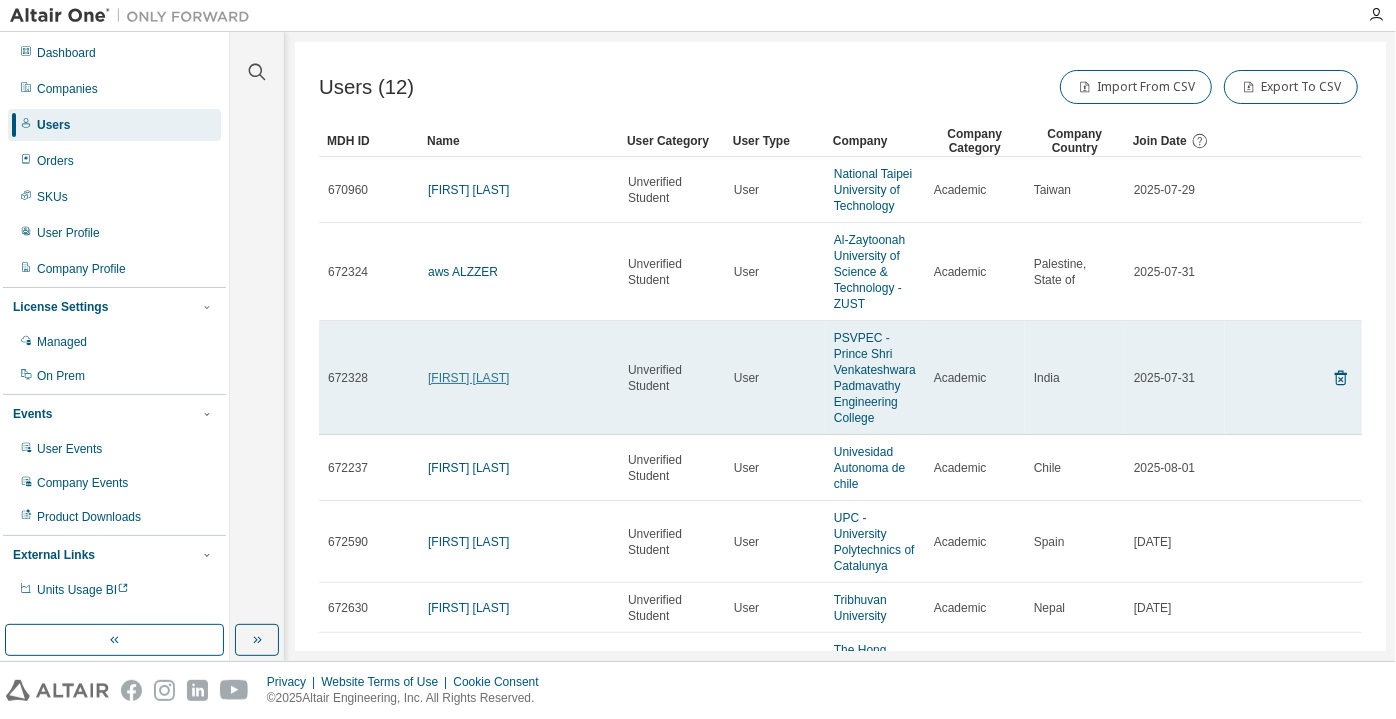 click on "Yashwanth N V" at bounding box center (468, 378) 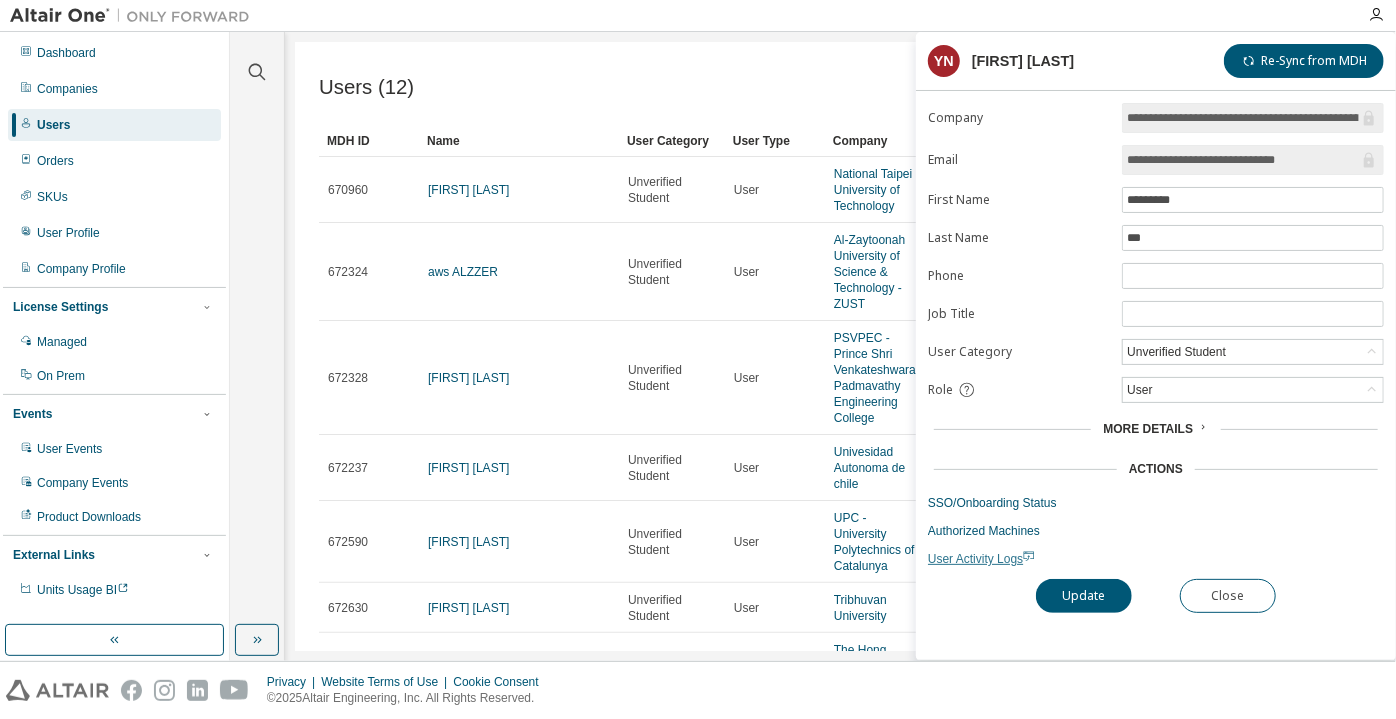 click on "User Activity Logs" at bounding box center (981, 559) 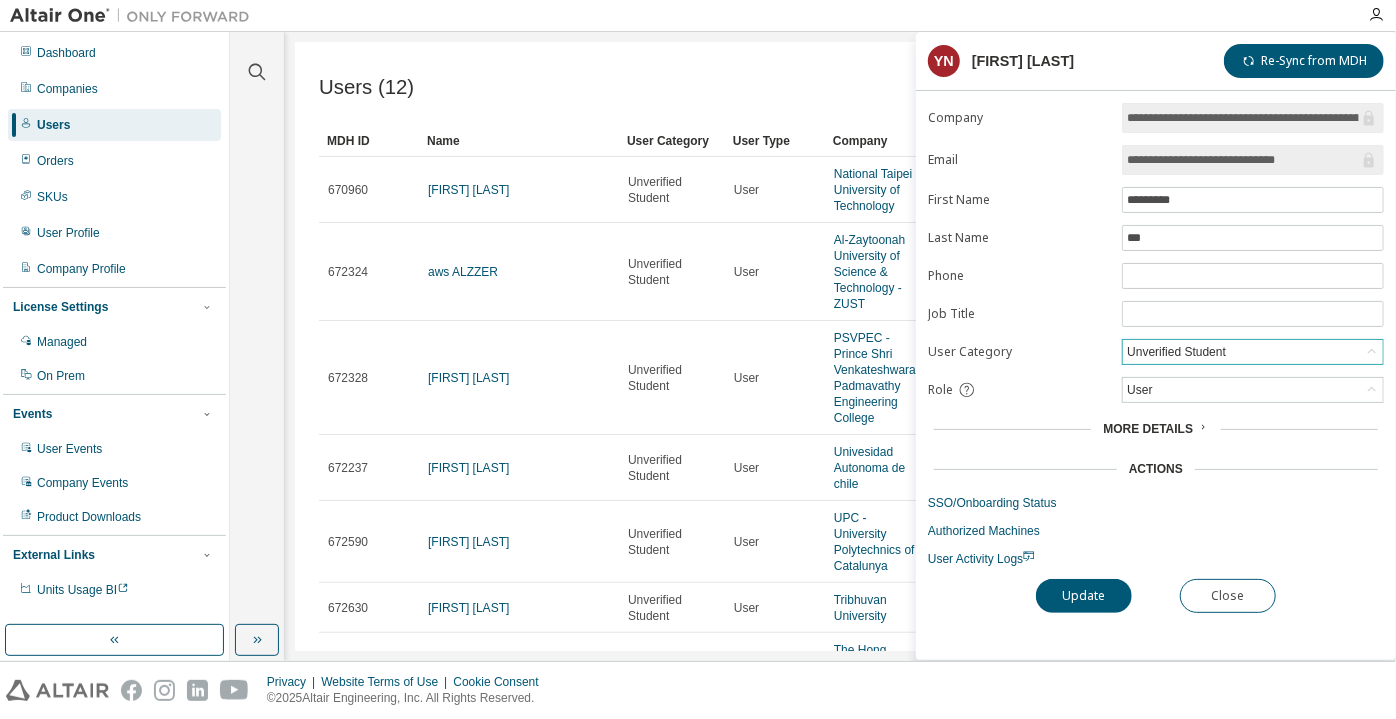 click on "Unverified Student" at bounding box center (1176, 352) 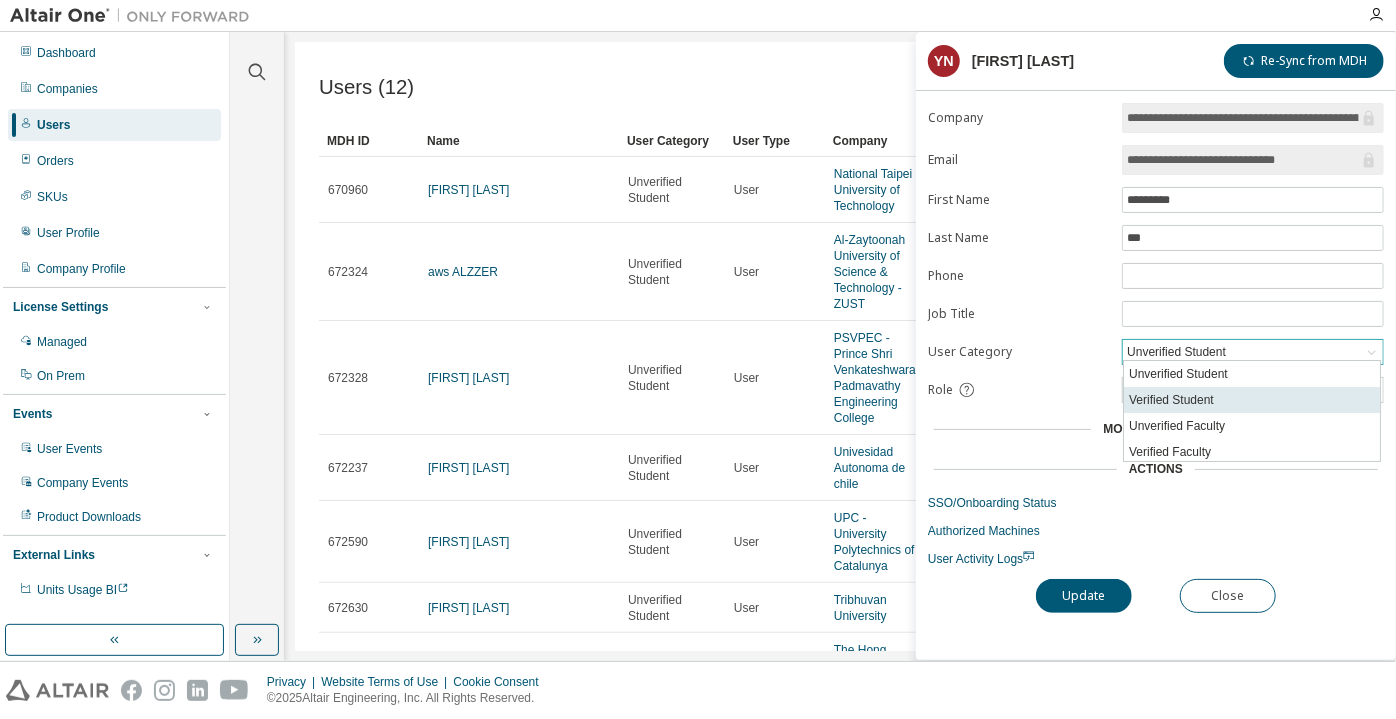 click on "Verified Student" at bounding box center [1252, 400] 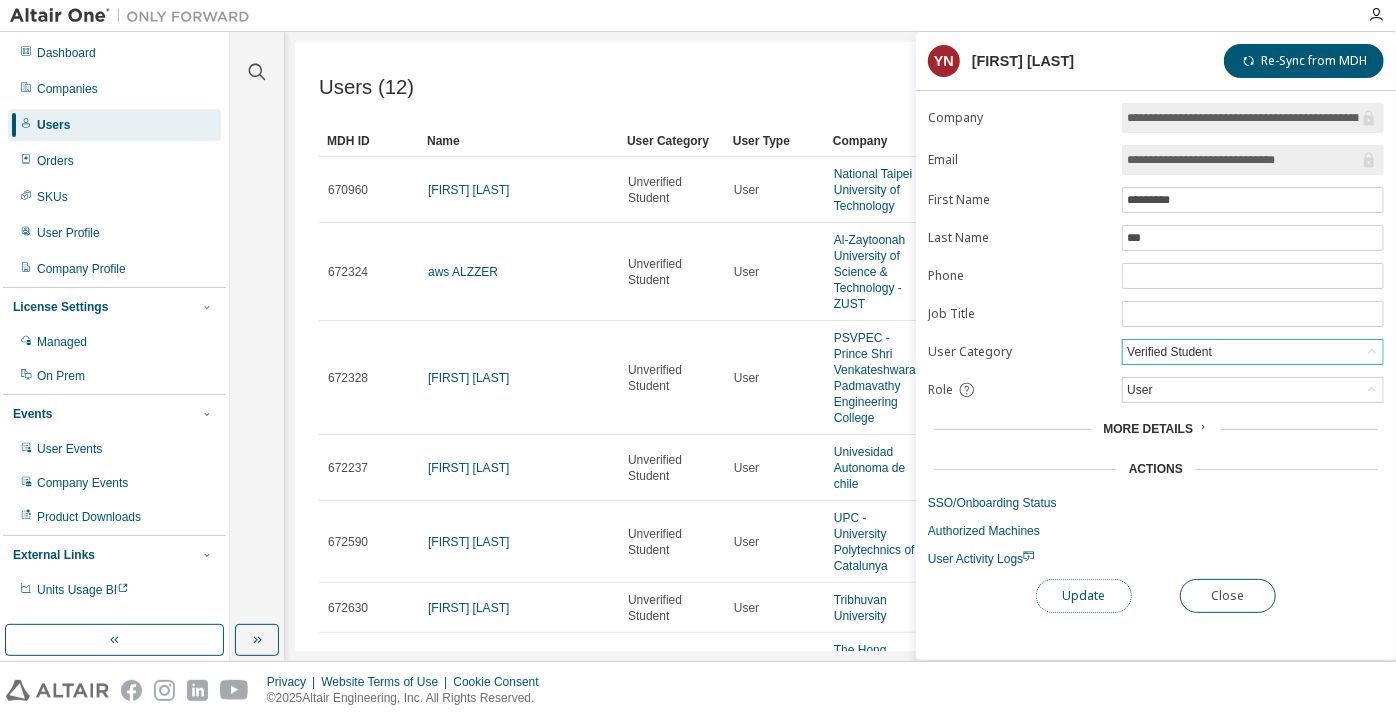 click on "Update" at bounding box center [1084, 596] 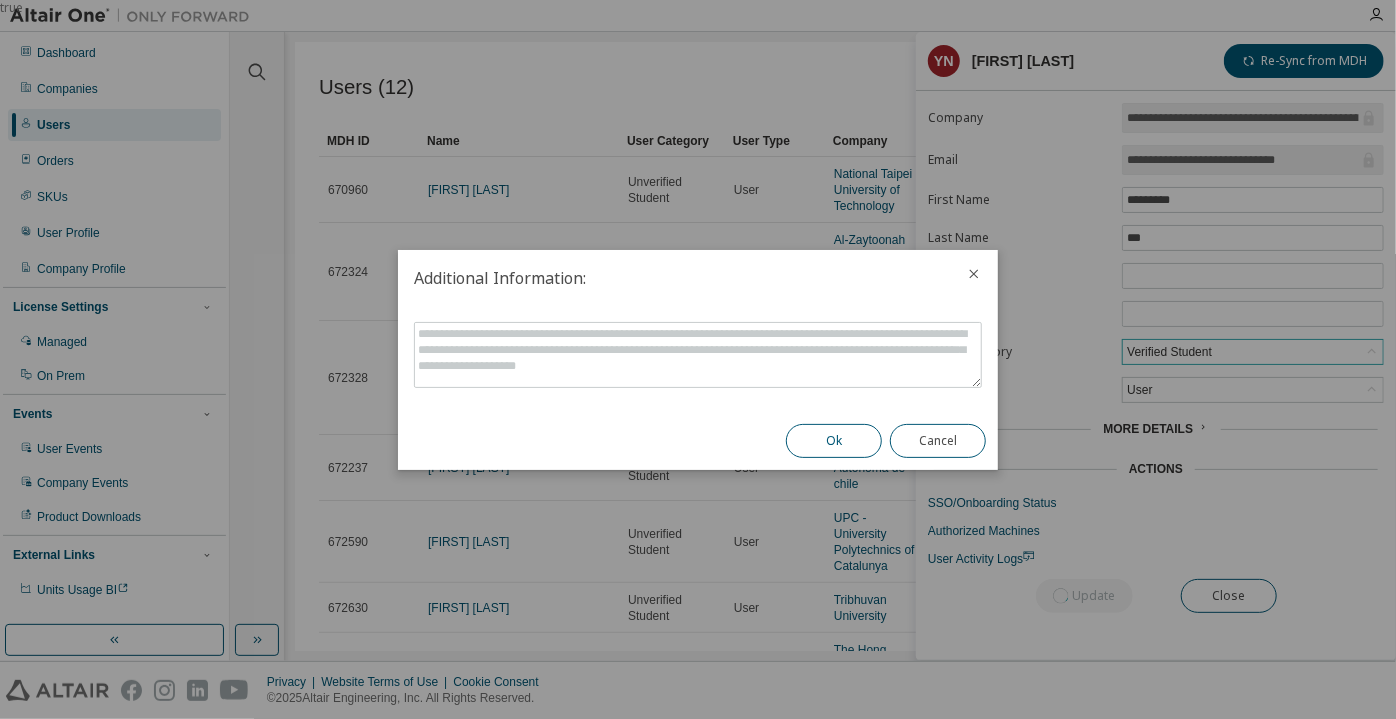 click on "Ok" at bounding box center [834, 441] 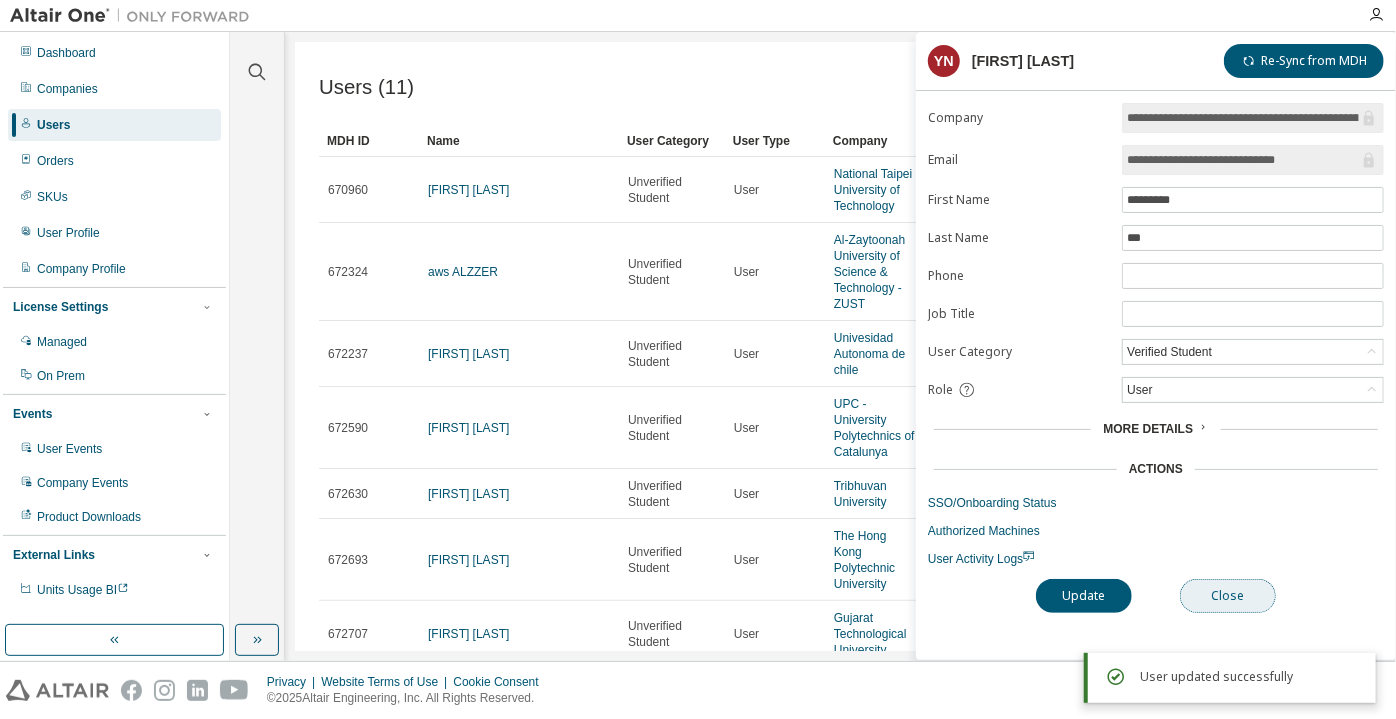 click on "Close" at bounding box center [1228, 596] 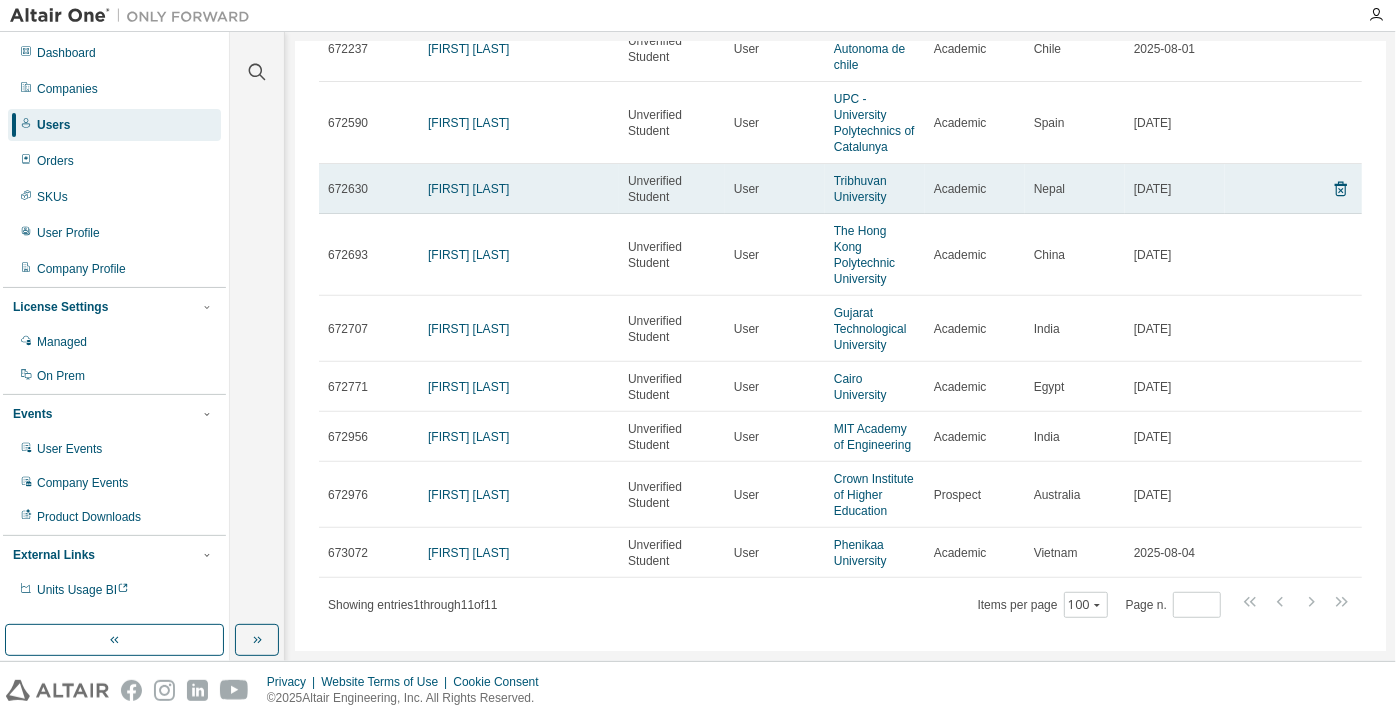 scroll, scrollTop: 323, scrollLeft: 0, axis: vertical 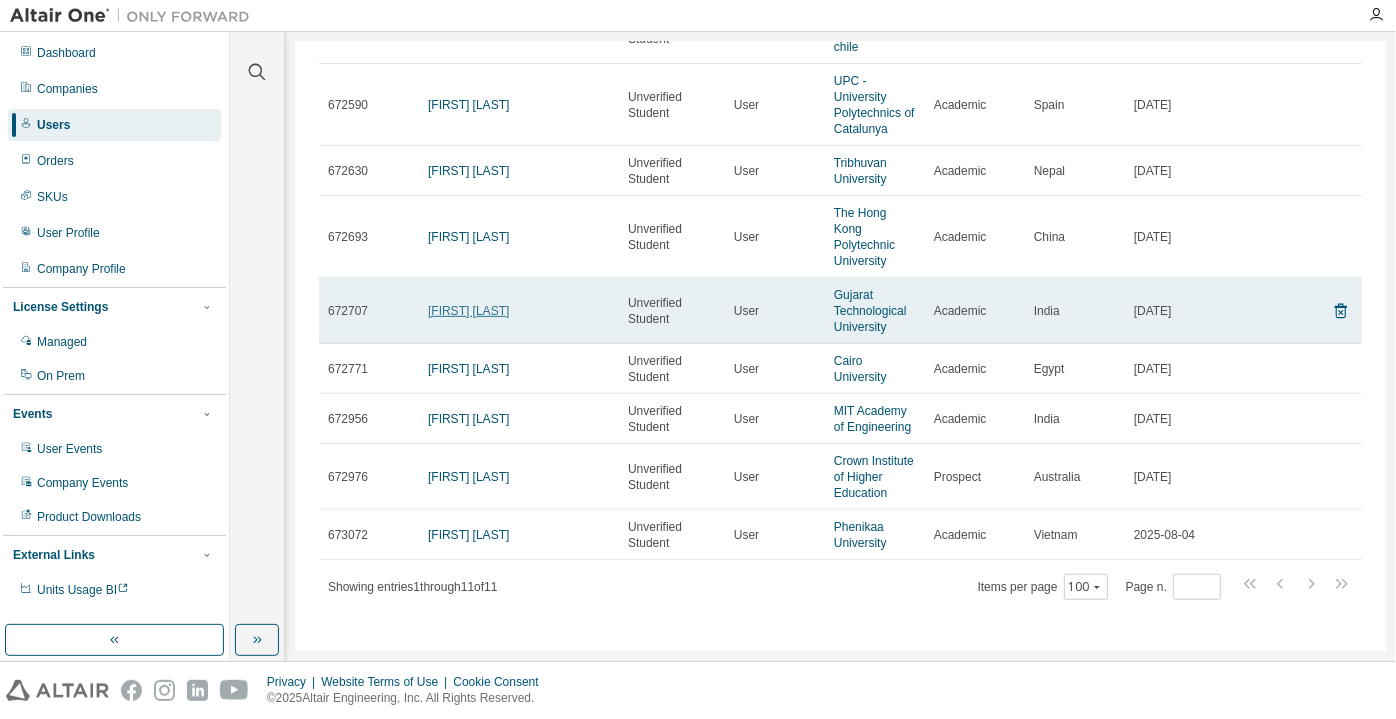 click on "Udit swain" at bounding box center [468, 311] 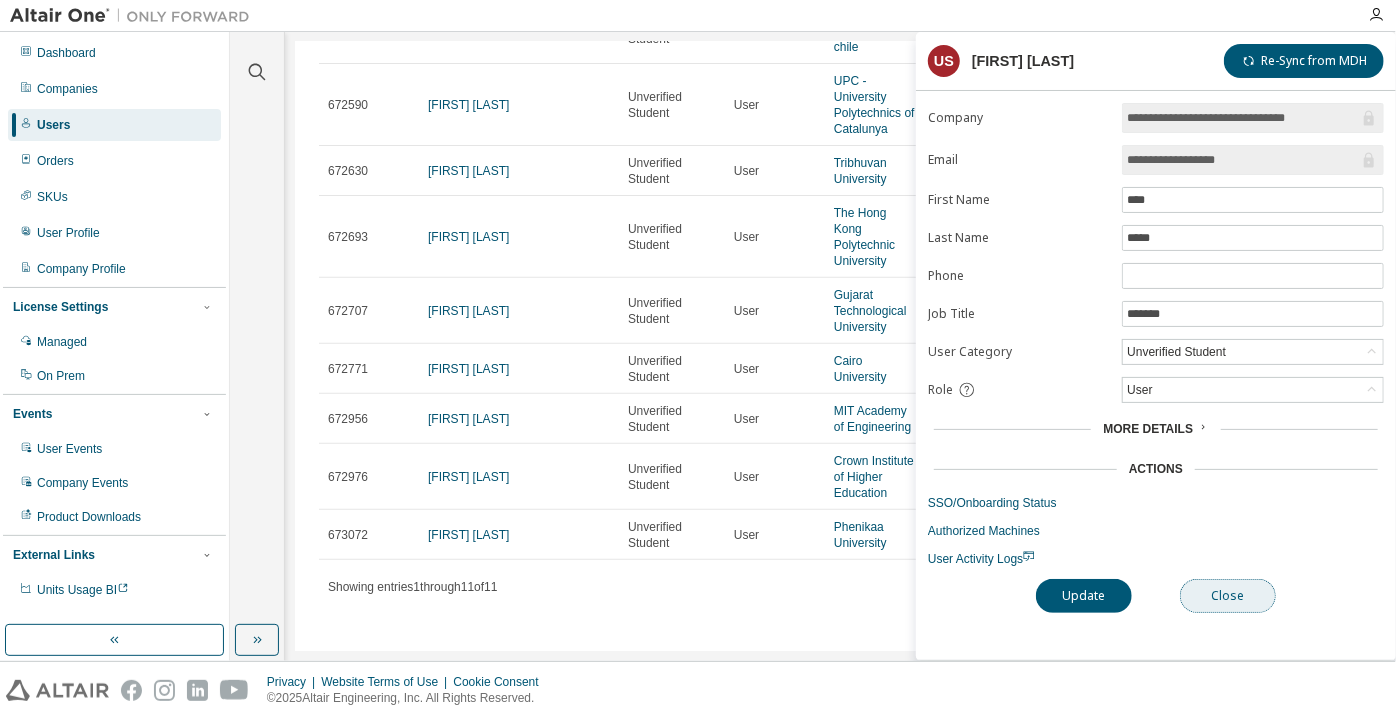 click on "Close" at bounding box center [1228, 596] 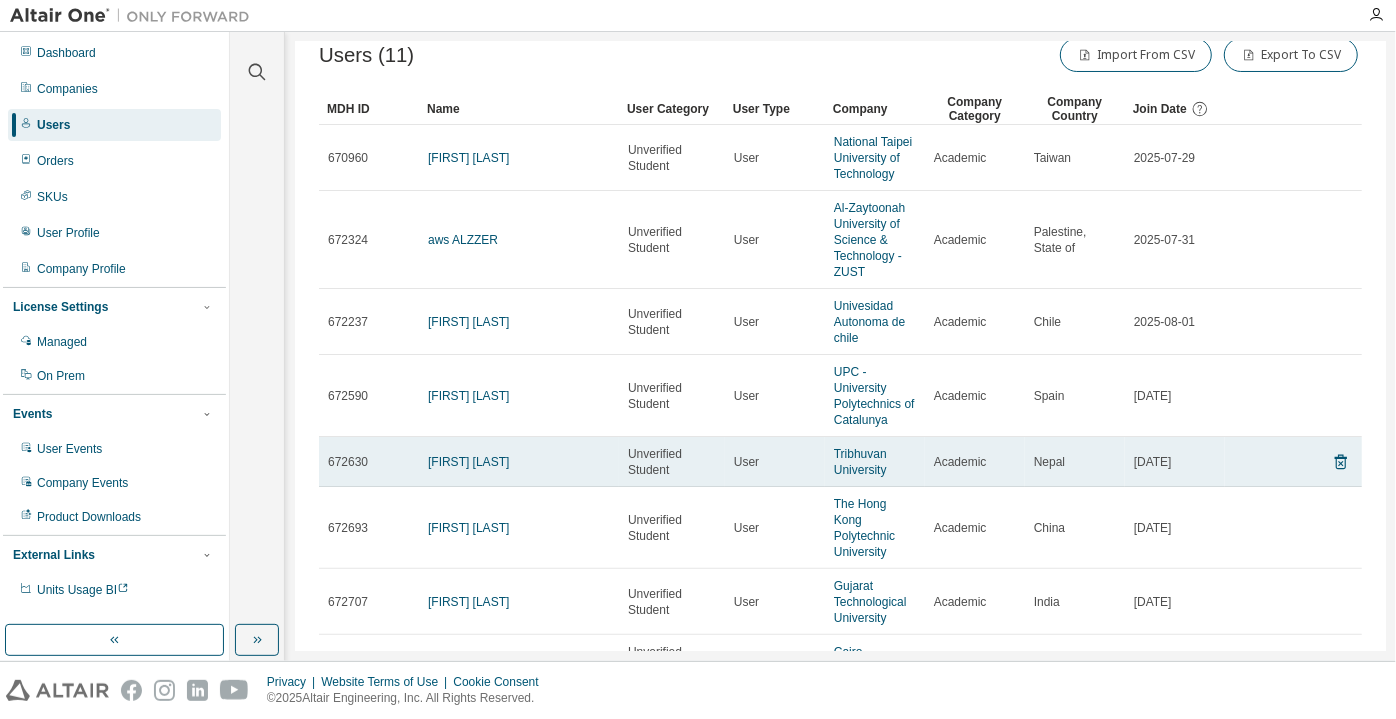 scroll, scrollTop: 0, scrollLeft: 0, axis: both 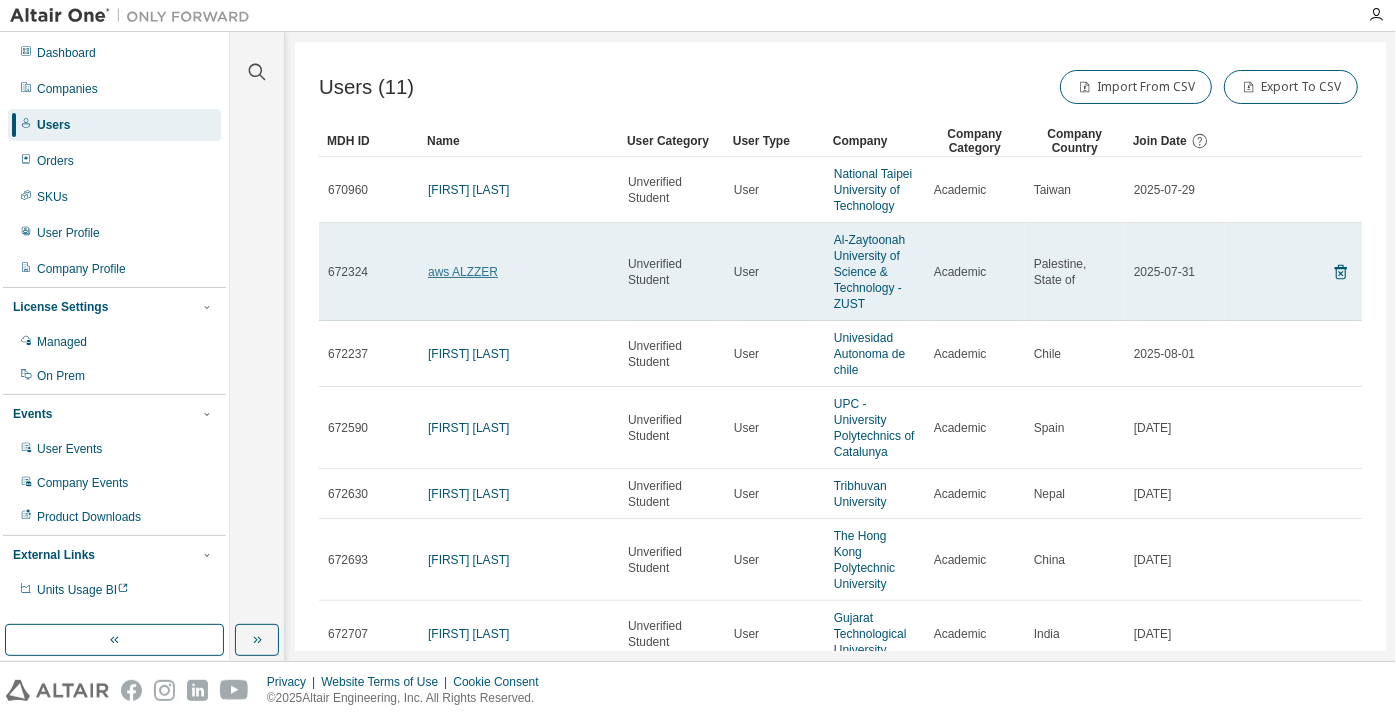 click on "aws ALZZER" at bounding box center (463, 272) 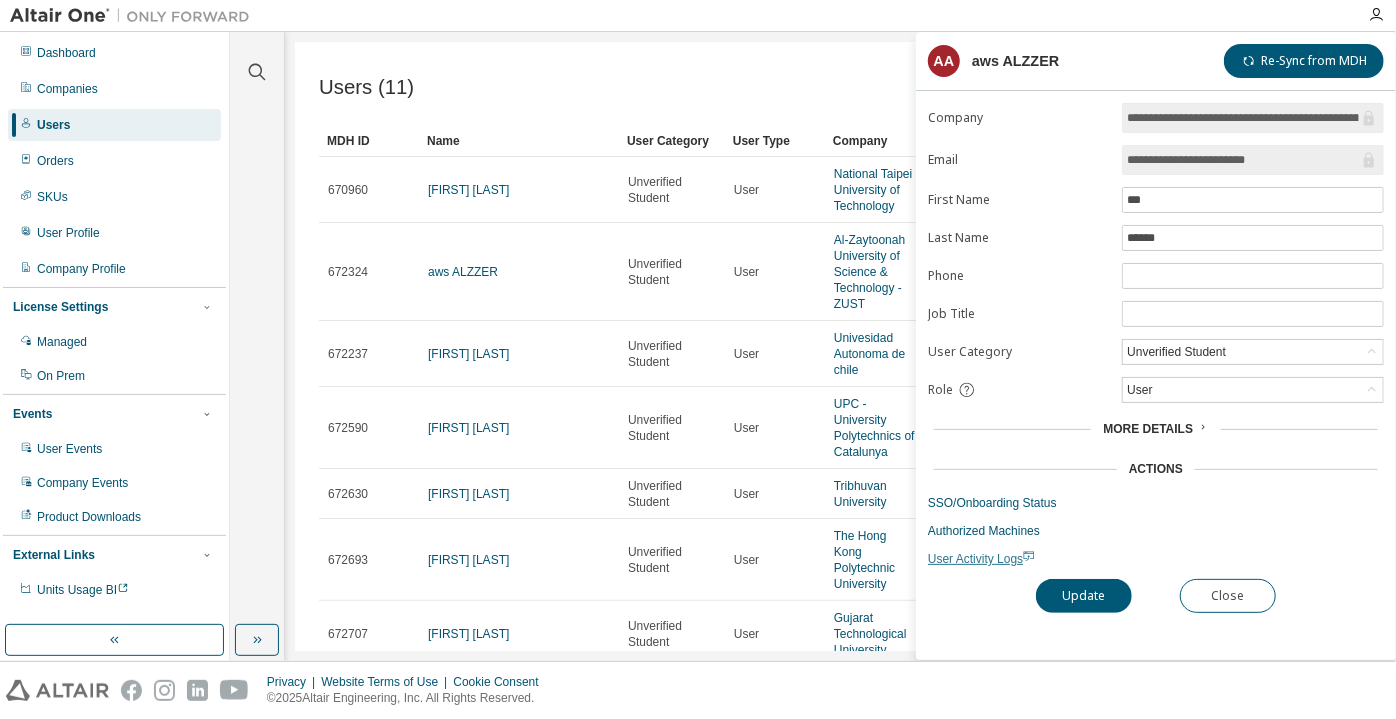 click on "User Activity Logs" at bounding box center [981, 559] 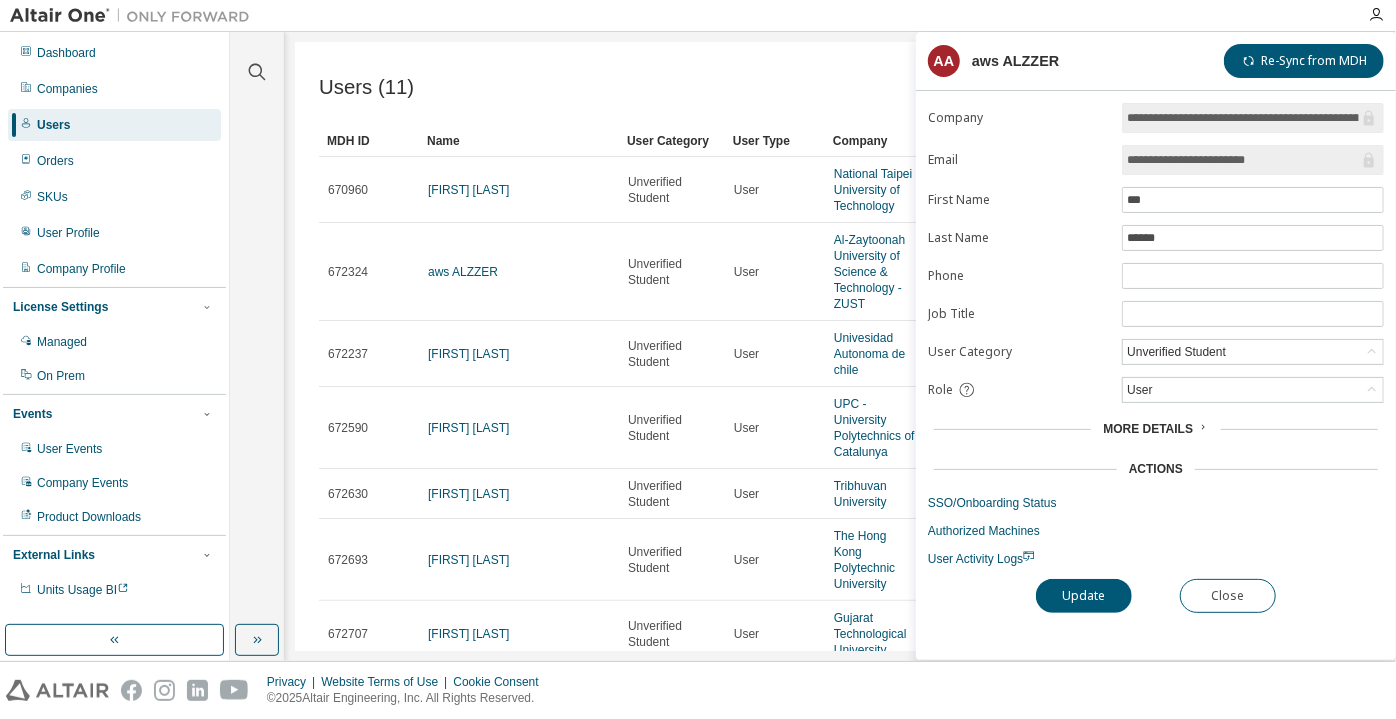 click on "**********" at bounding box center [1156, 335] 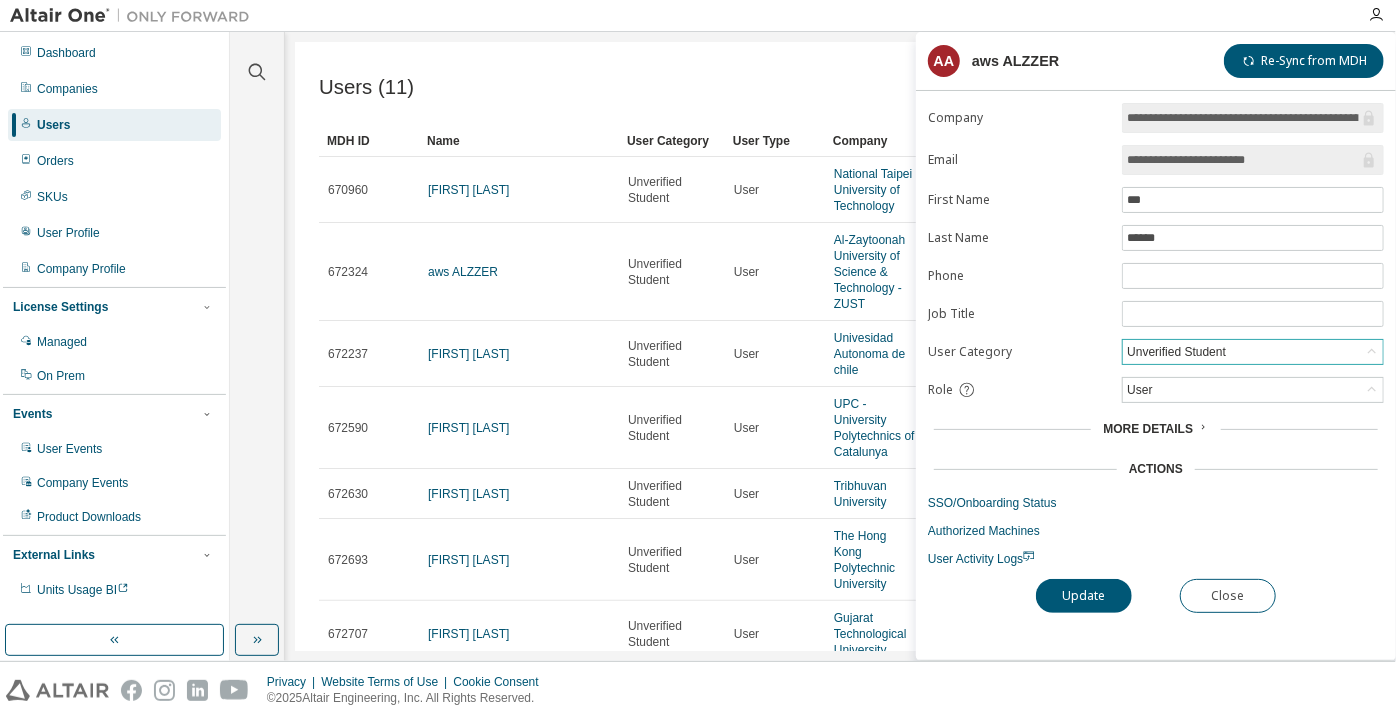 click on "Unverified Student" at bounding box center (1176, 352) 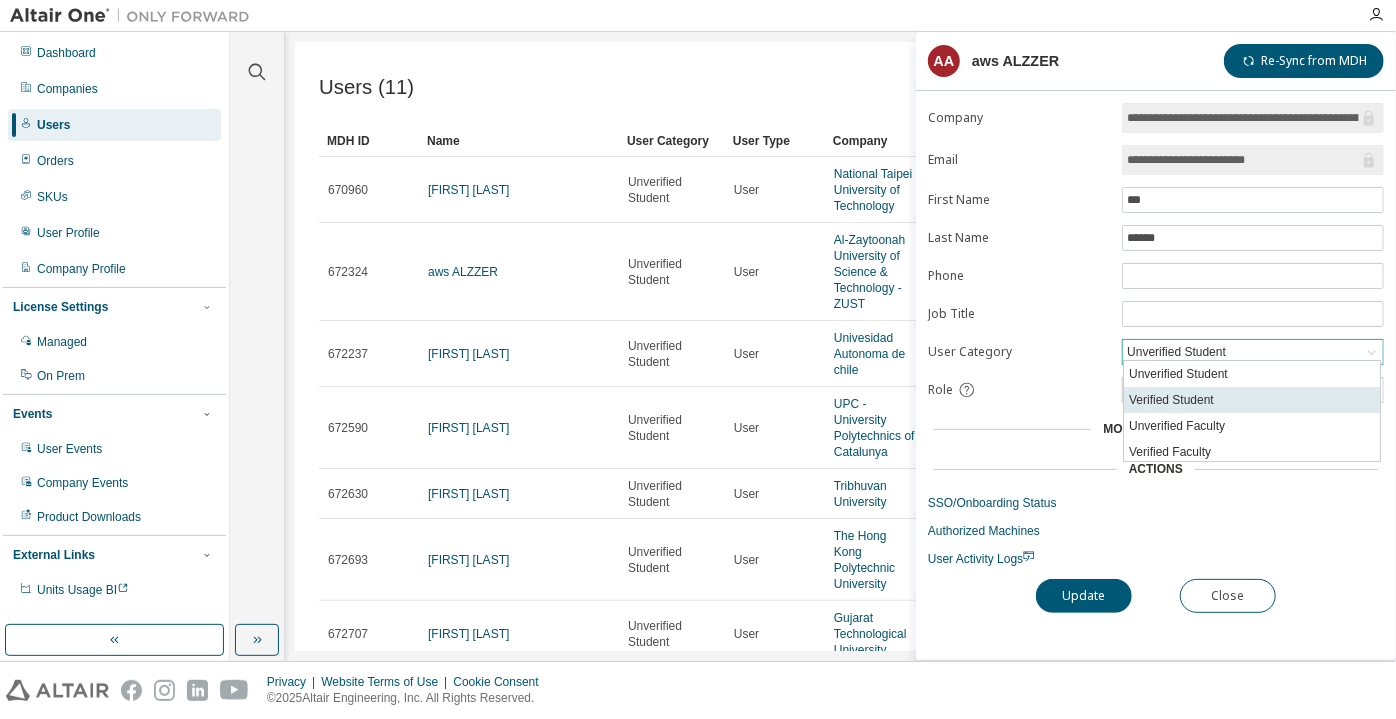 click on "Verified Student" at bounding box center [1252, 400] 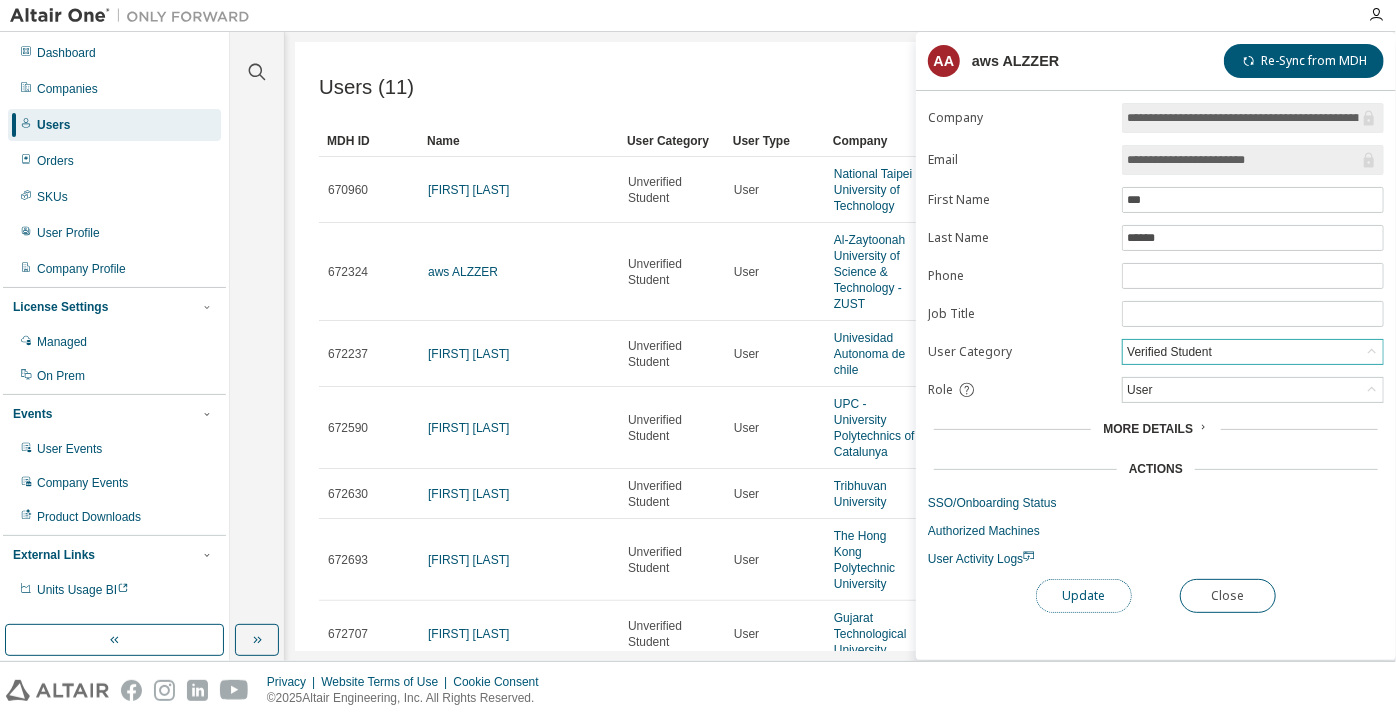 click on "Update" at bounding box center [1084, 596] 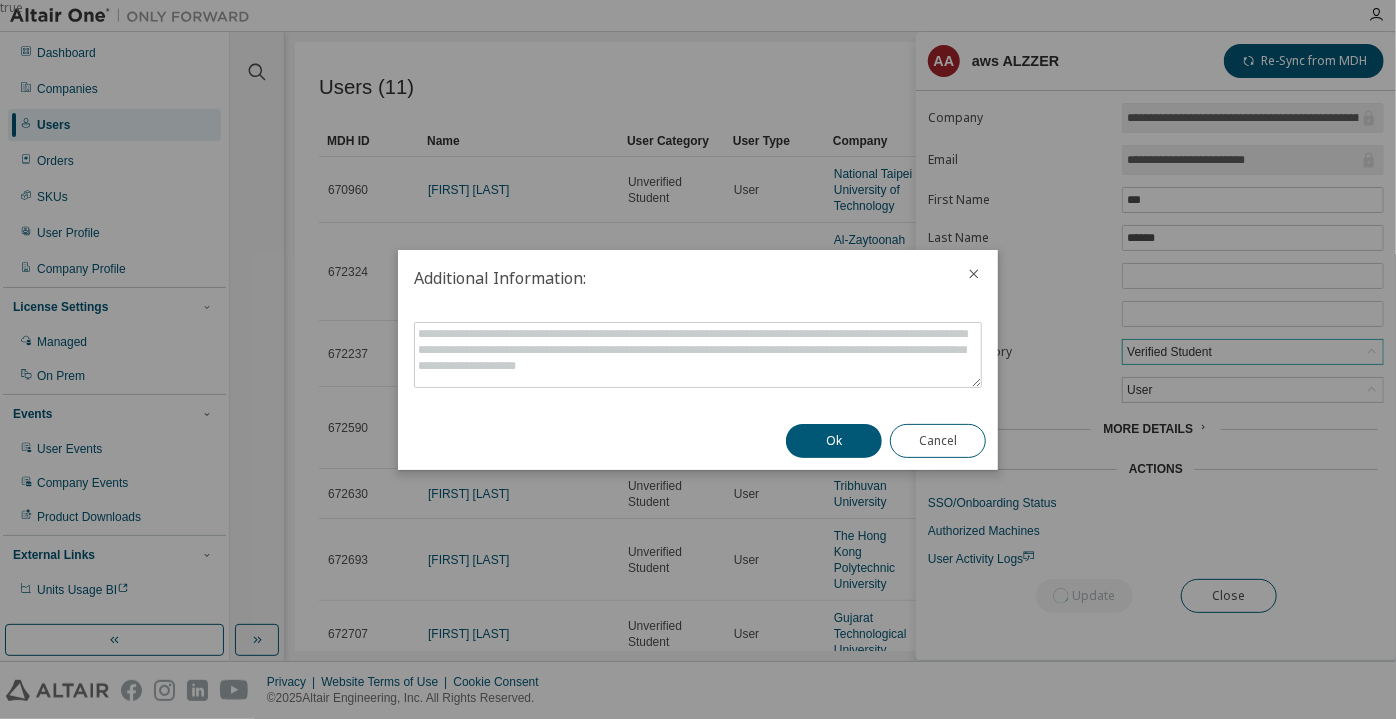 click on "Ok Cancel" at bounding box center (886, 441) 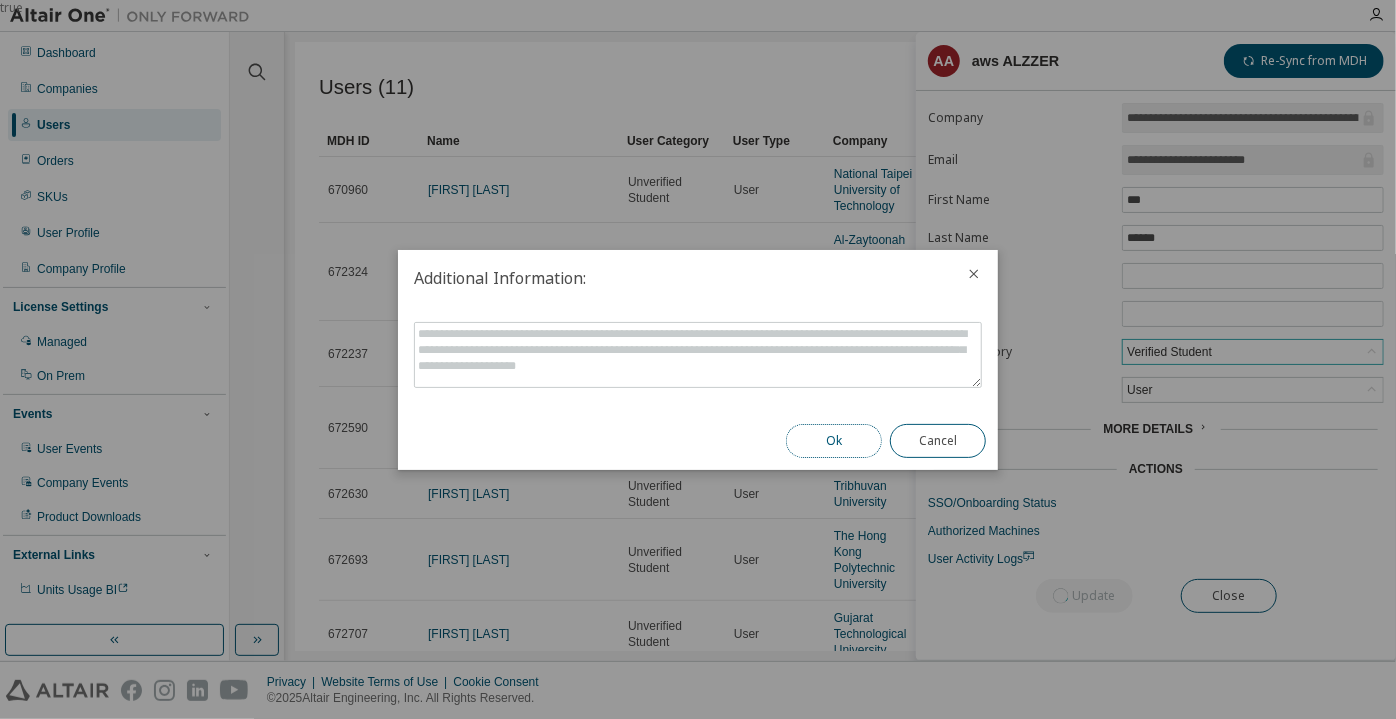 click on "Ok" at bounding box center [834, 441] 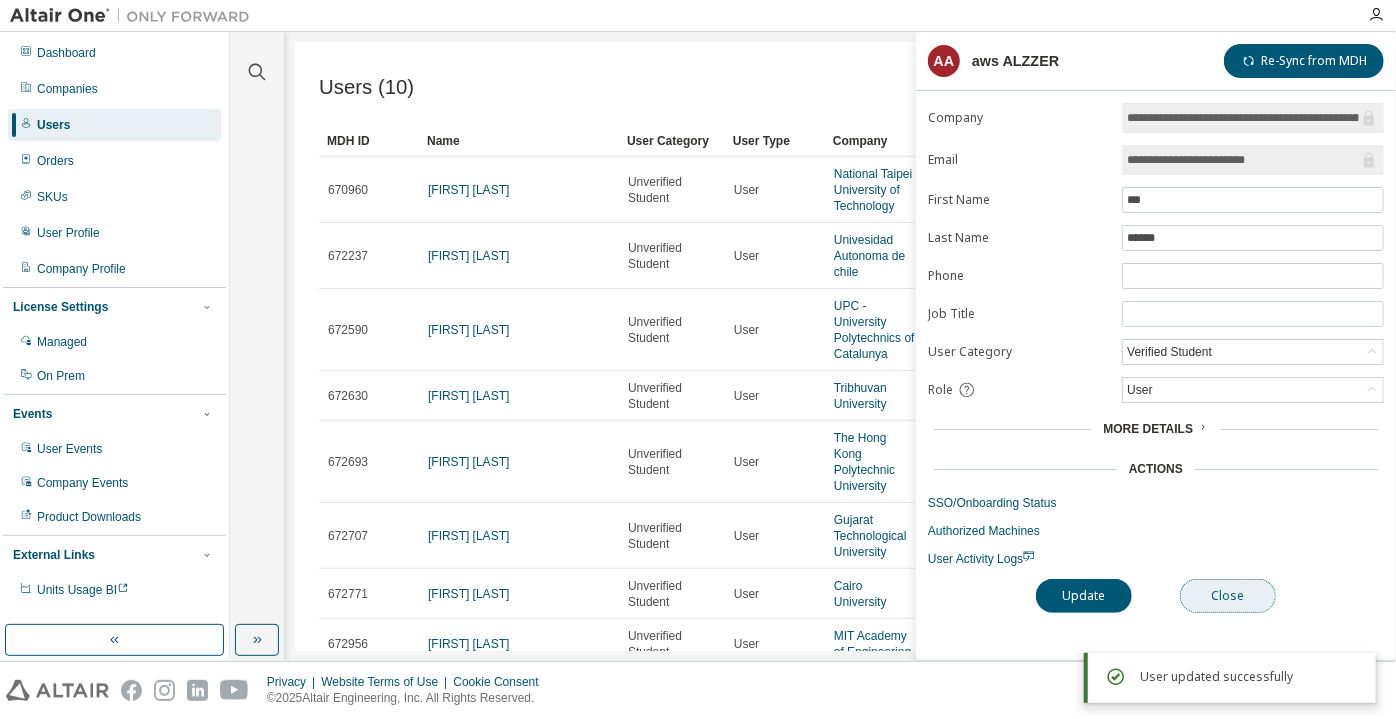 click on "Close" at bounding box center (1228, 596) 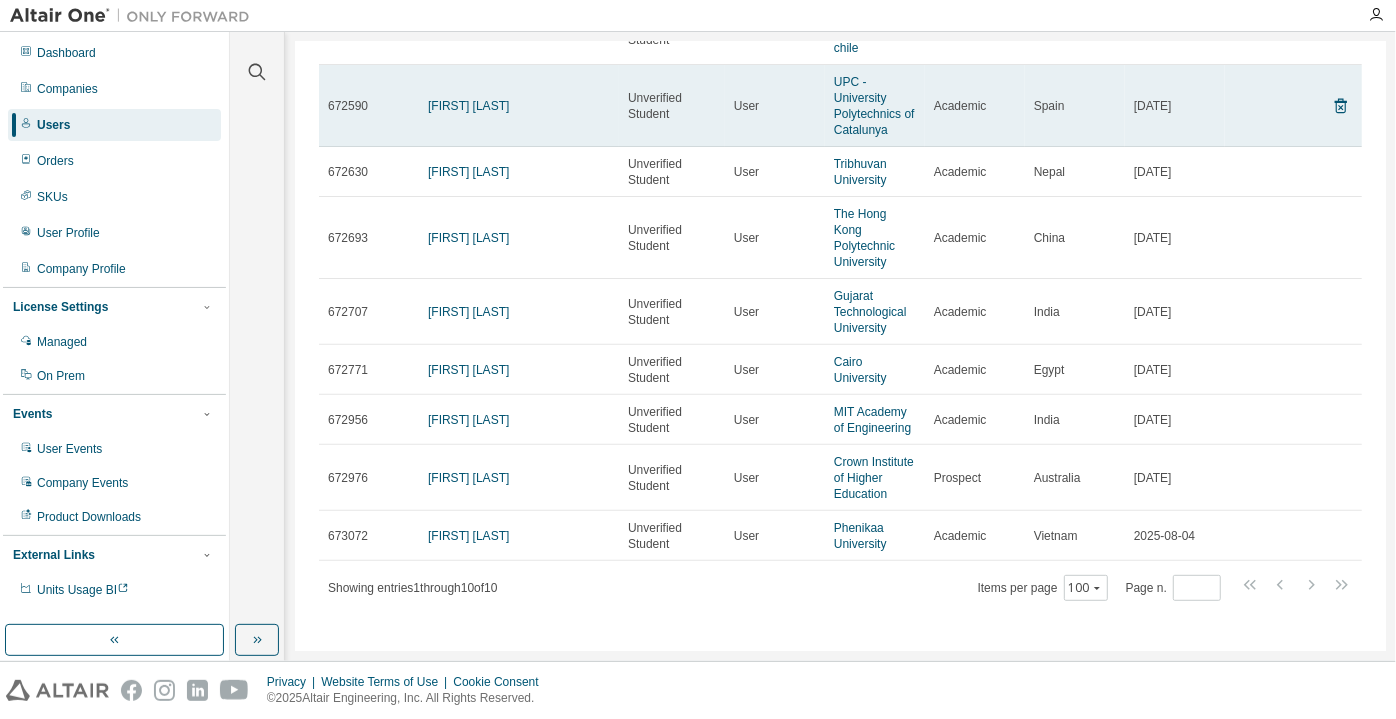 scroll, scrollTop: 225, scrollLeft: 0, axis: vertical 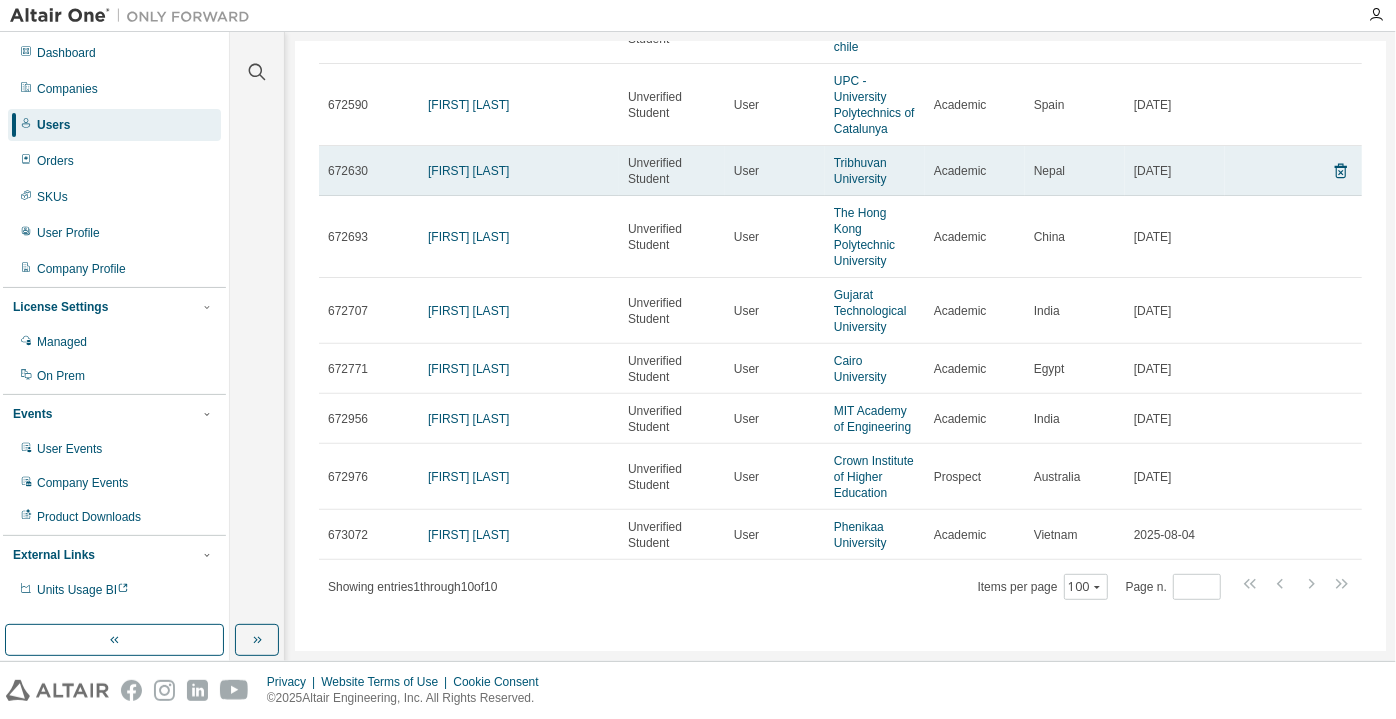 click on "[FIRST] [LAST]" at bounding box center (519, 171) 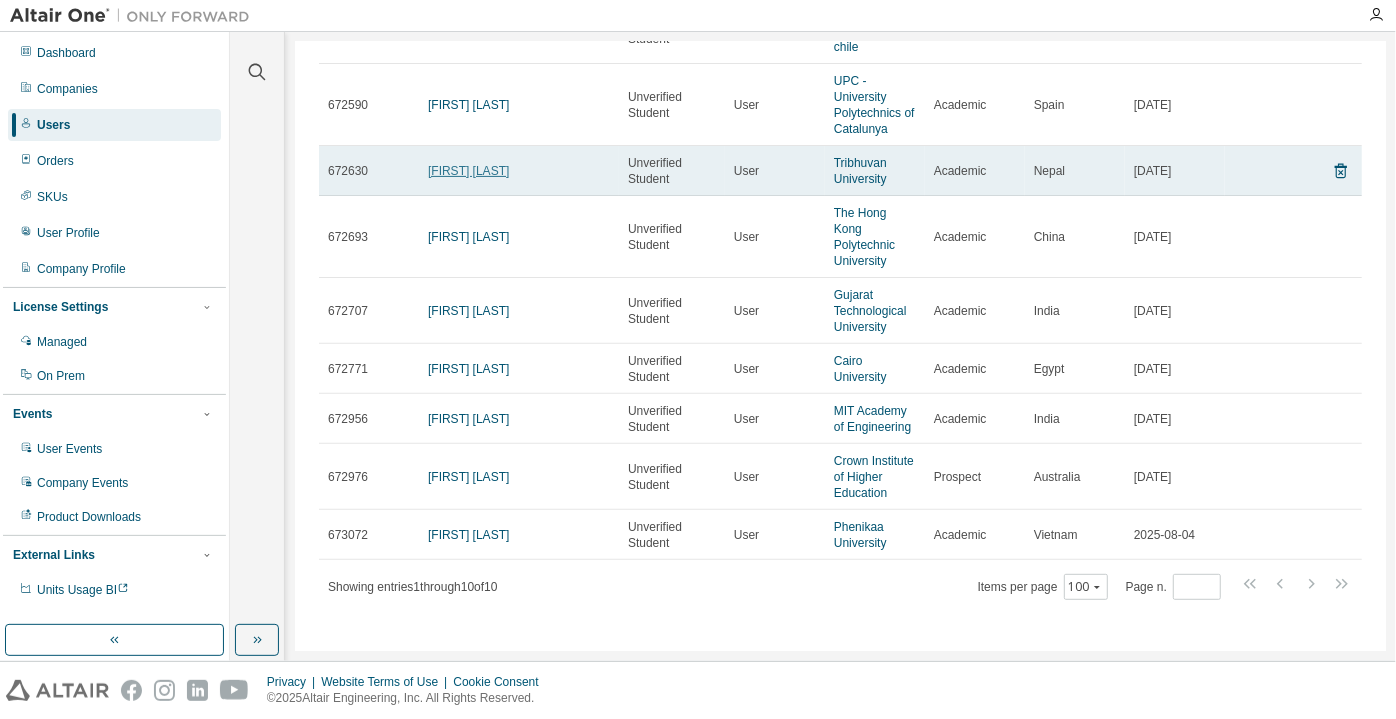 click on "[FIRST] [LAST]" at bounding box center [468, 171] 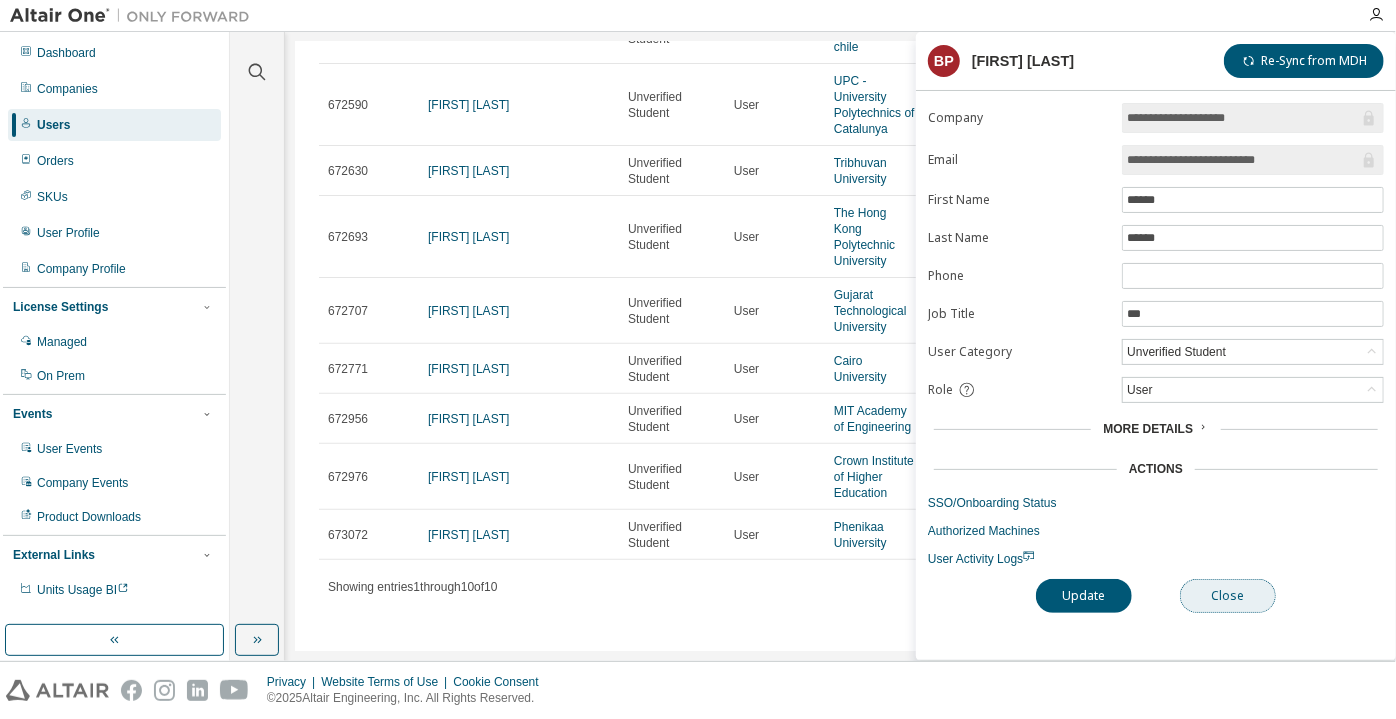 click on "Close" at bounding box center [1228, 596] 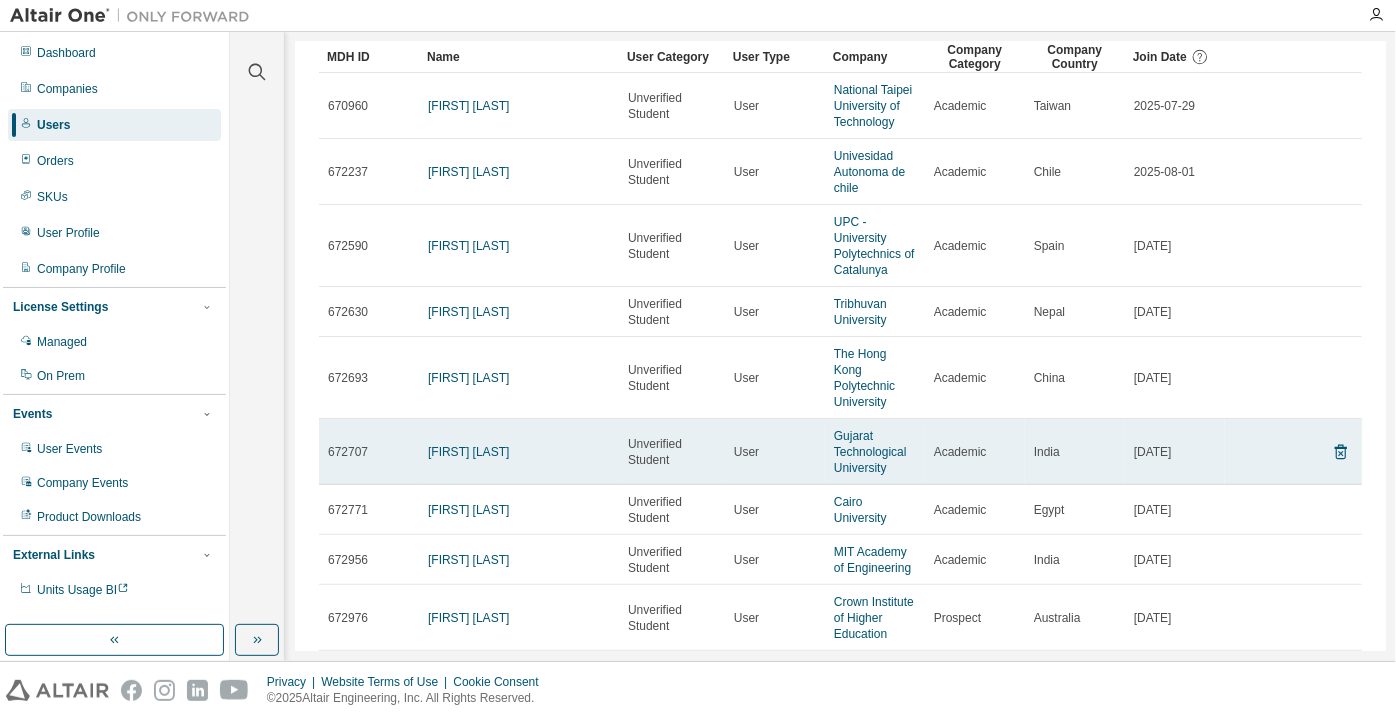 scroll, scrollTop: 43, scrollLeft: 0, axis: vertical 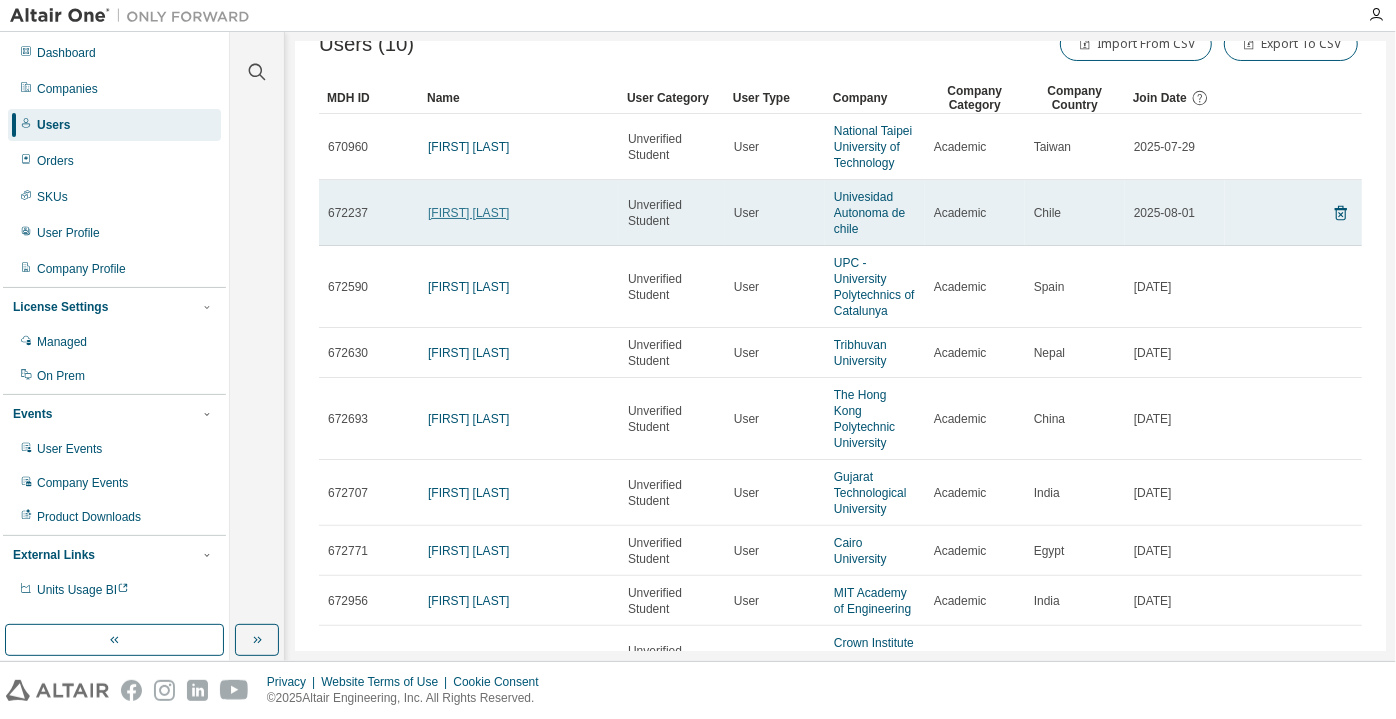 click on "Ignacio Valdés" at bounding box center (519, 213) 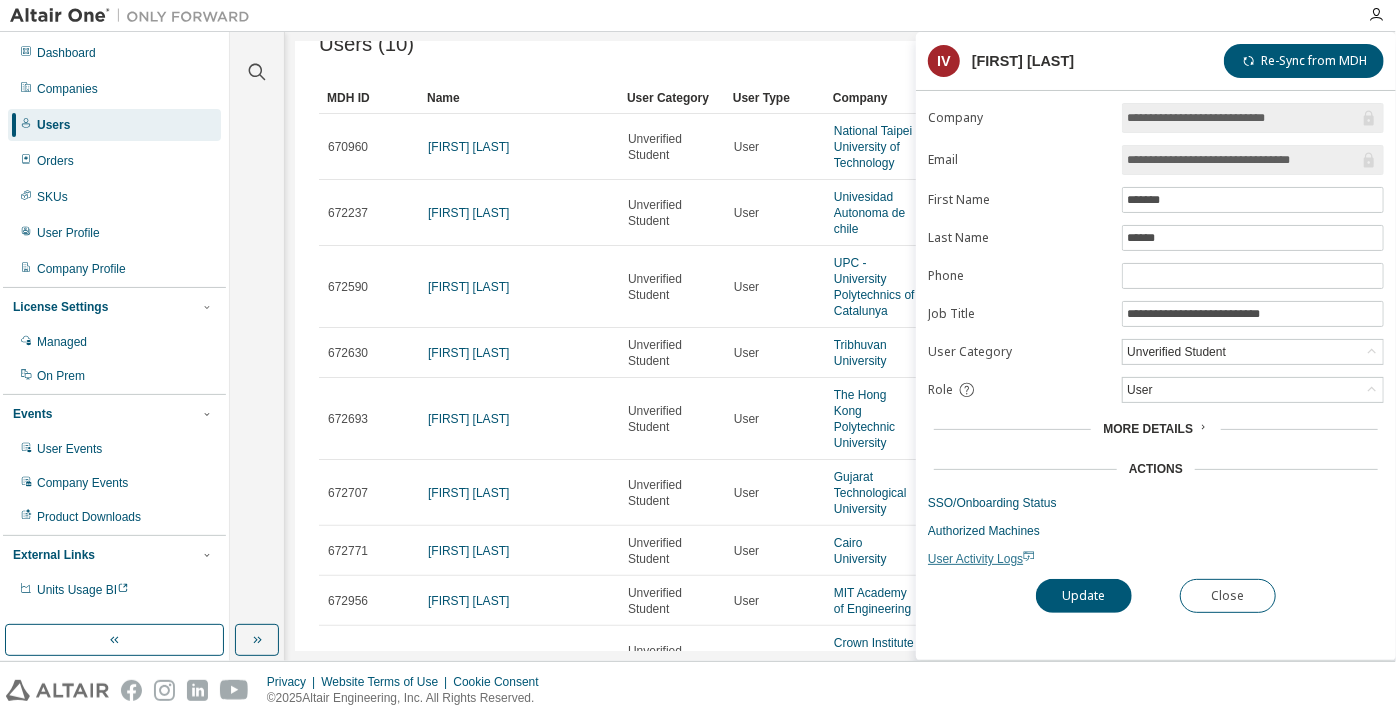 click on "User Activity Logs" at bounding box center (981, 559) 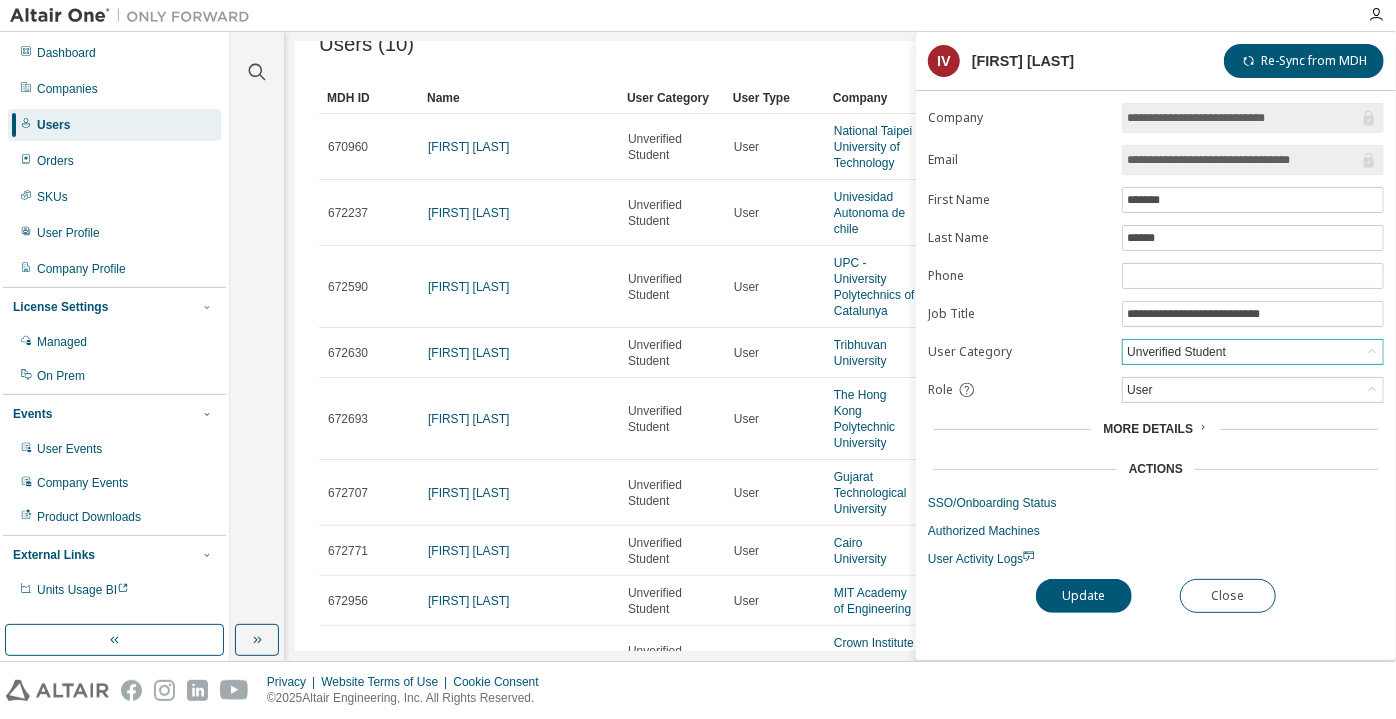 click on "Unverified Student" at bounding box center [1176, 352] 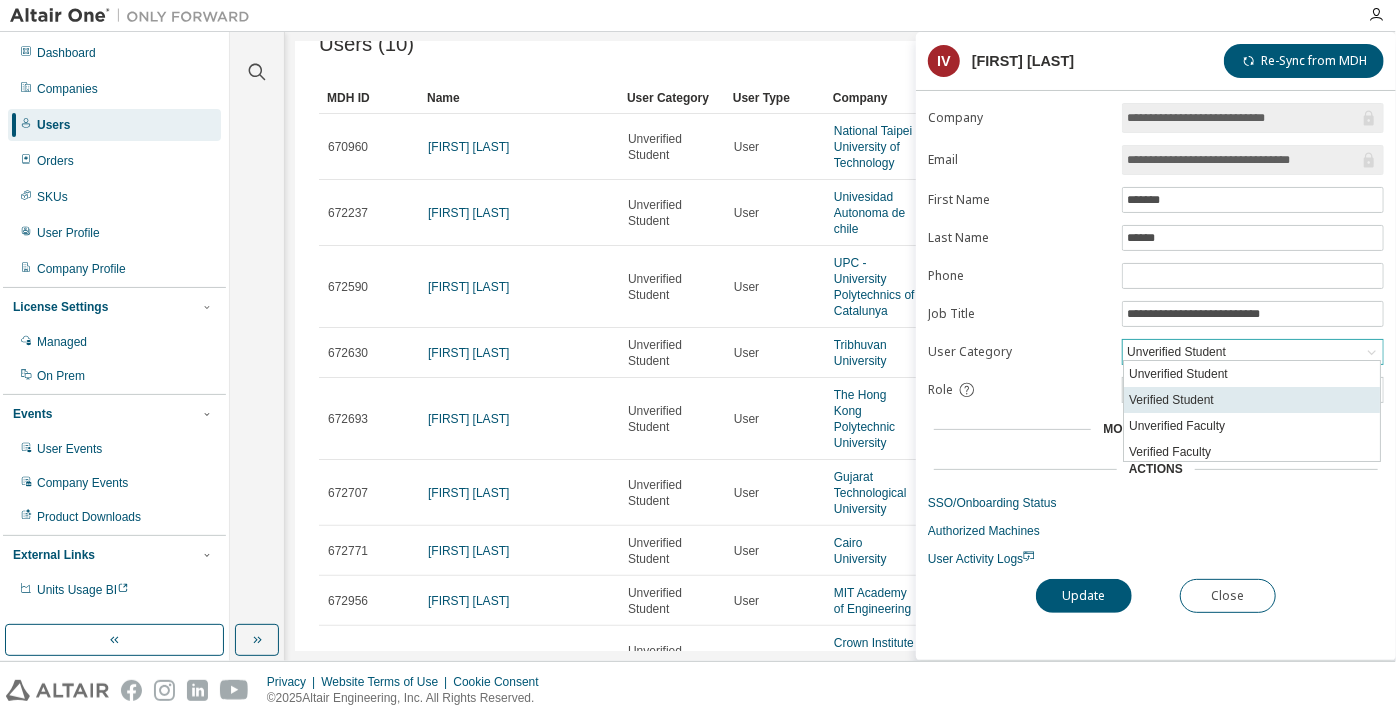 click on "Verified Student" at bounding box center (1252, 400) 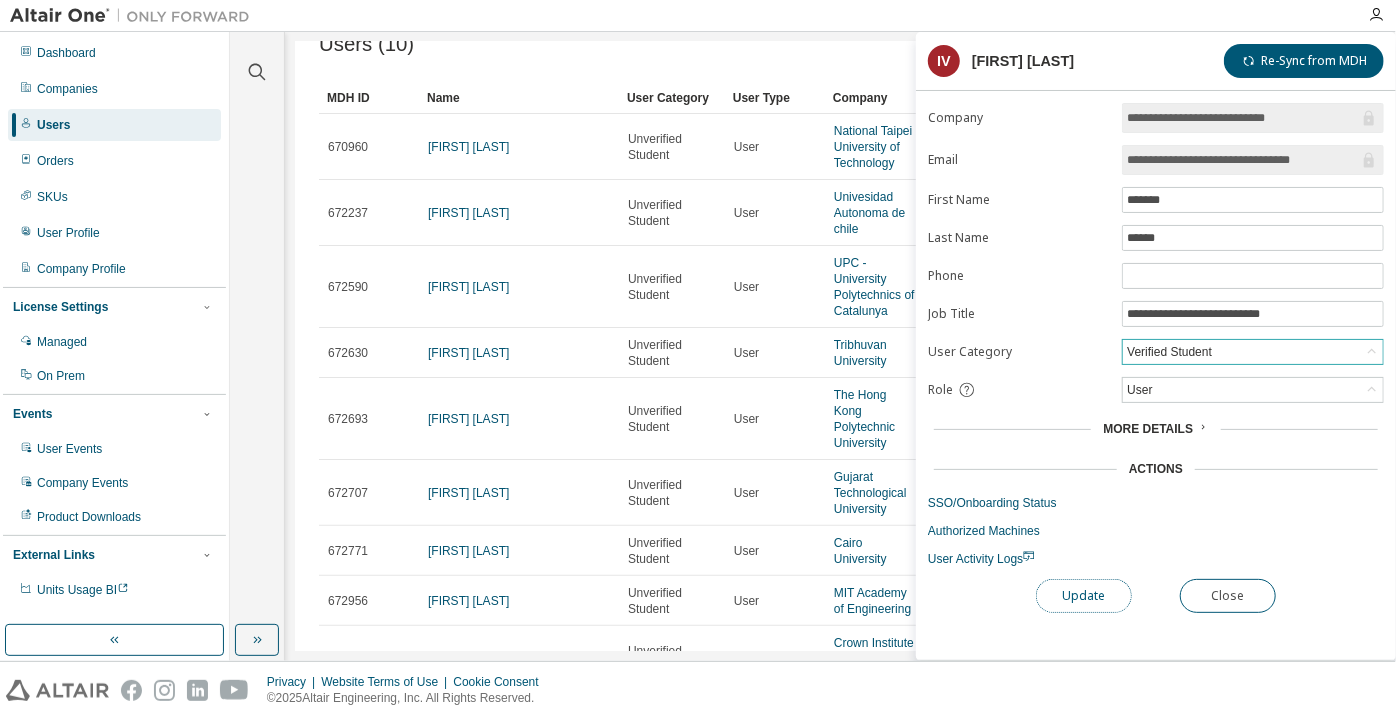 click on "Update" at bounding box center [1084, 596] 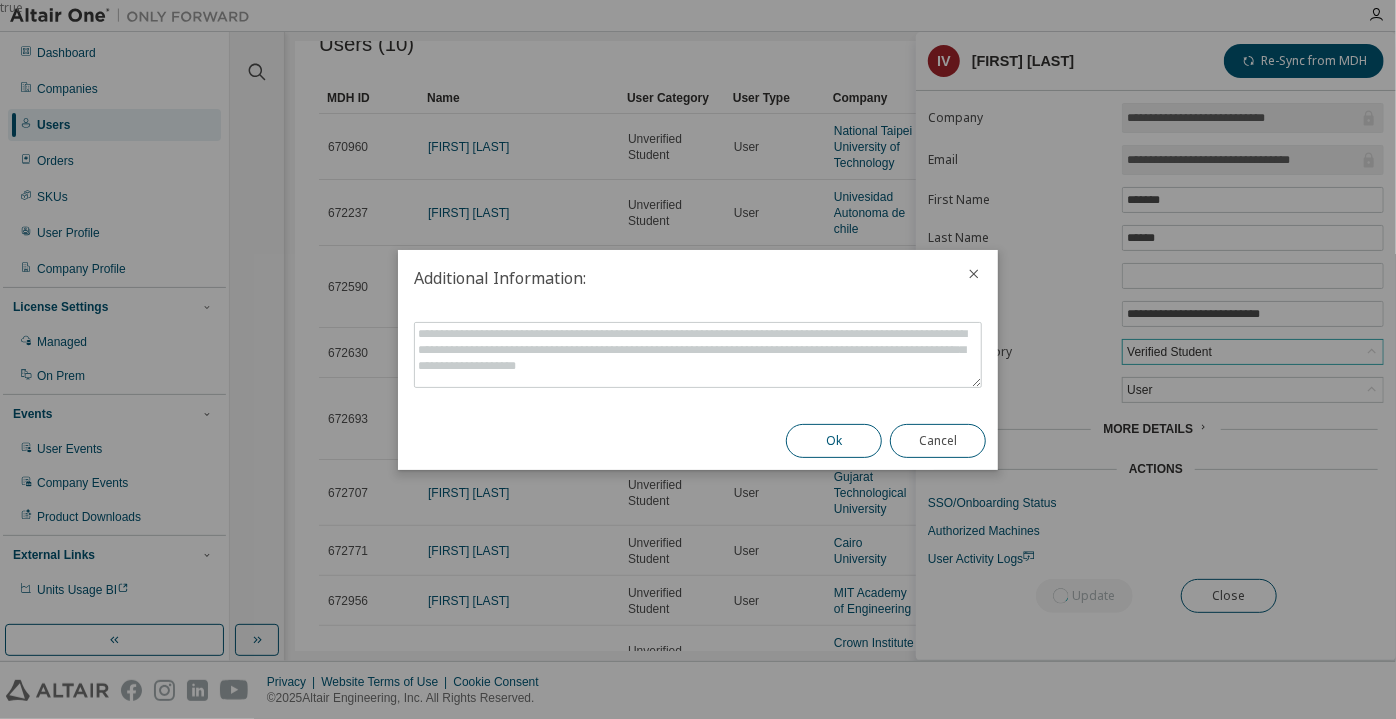 click on "Ok" at bounding box center [834, 441] 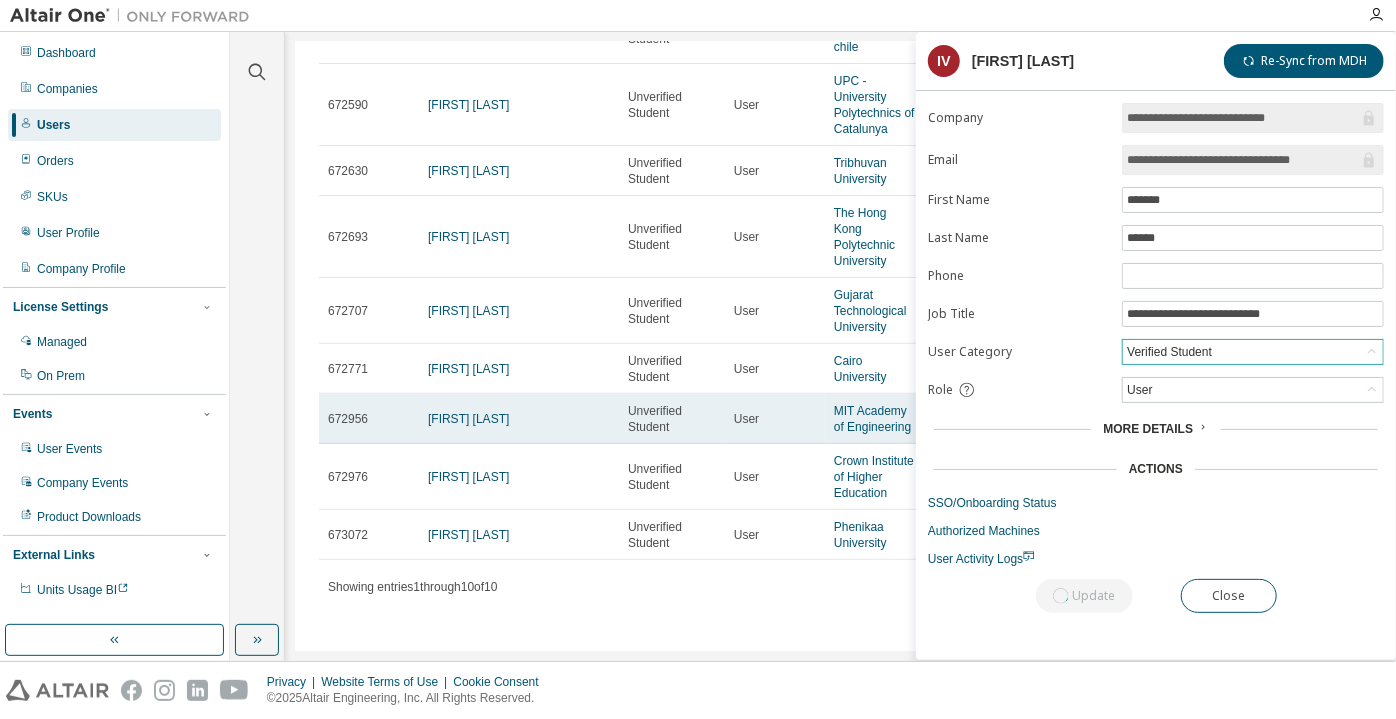 scroll, scrollTop: 0, scrollLeft: 0, axis: both 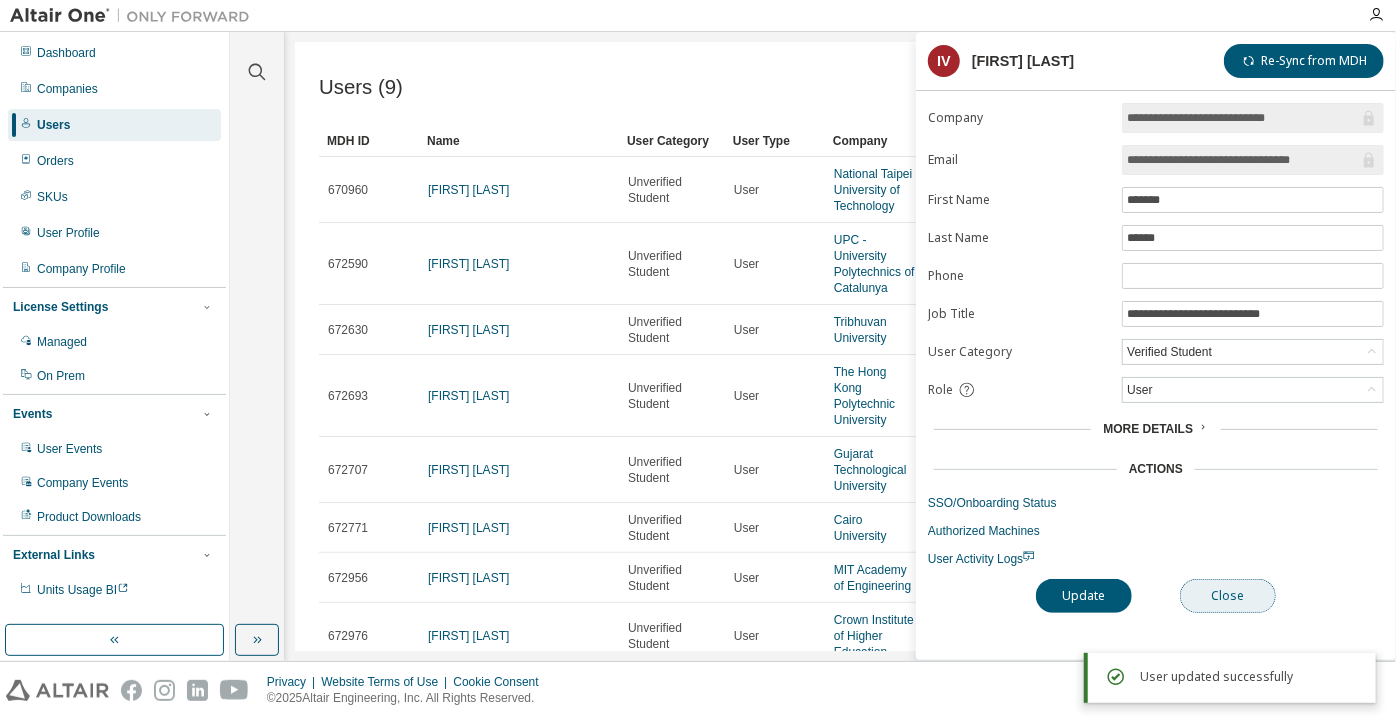 click on "Close" at bounding box center (1228, 596) 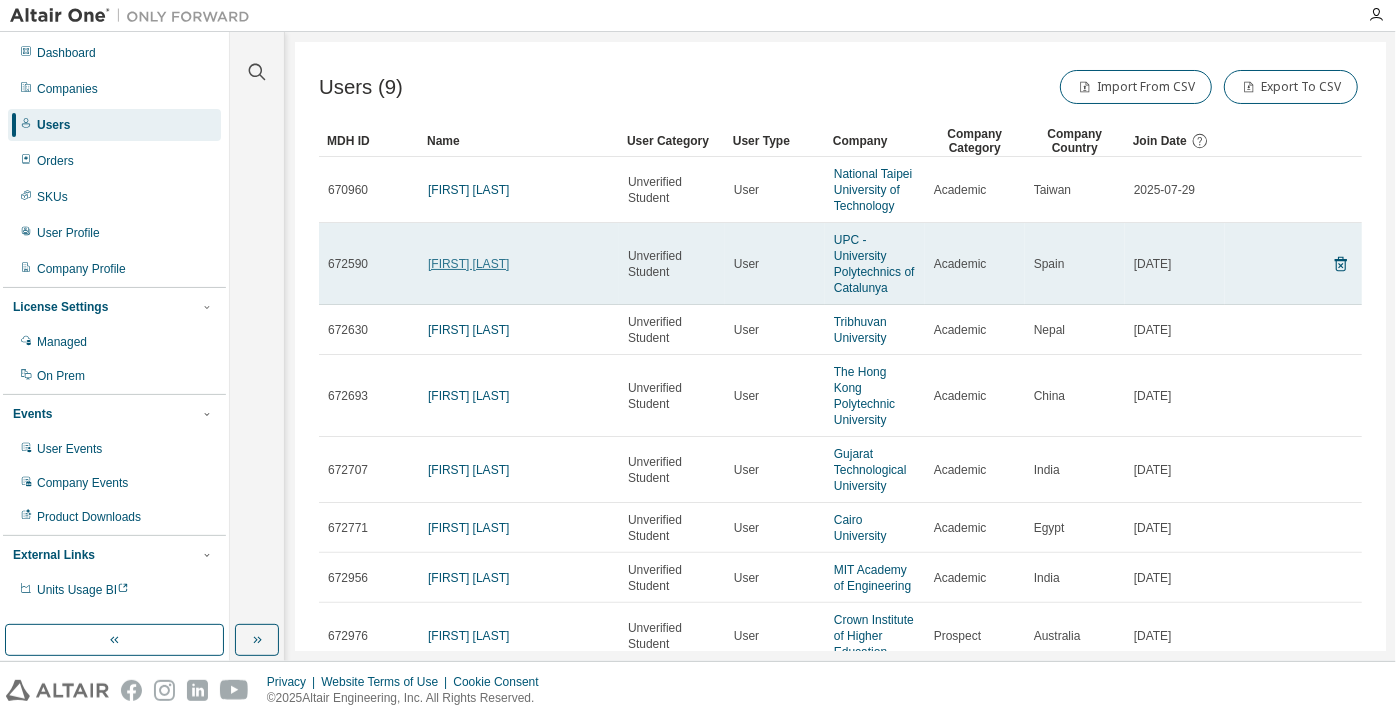 click on "Joseph Prada" at bounding box center (468, 264) 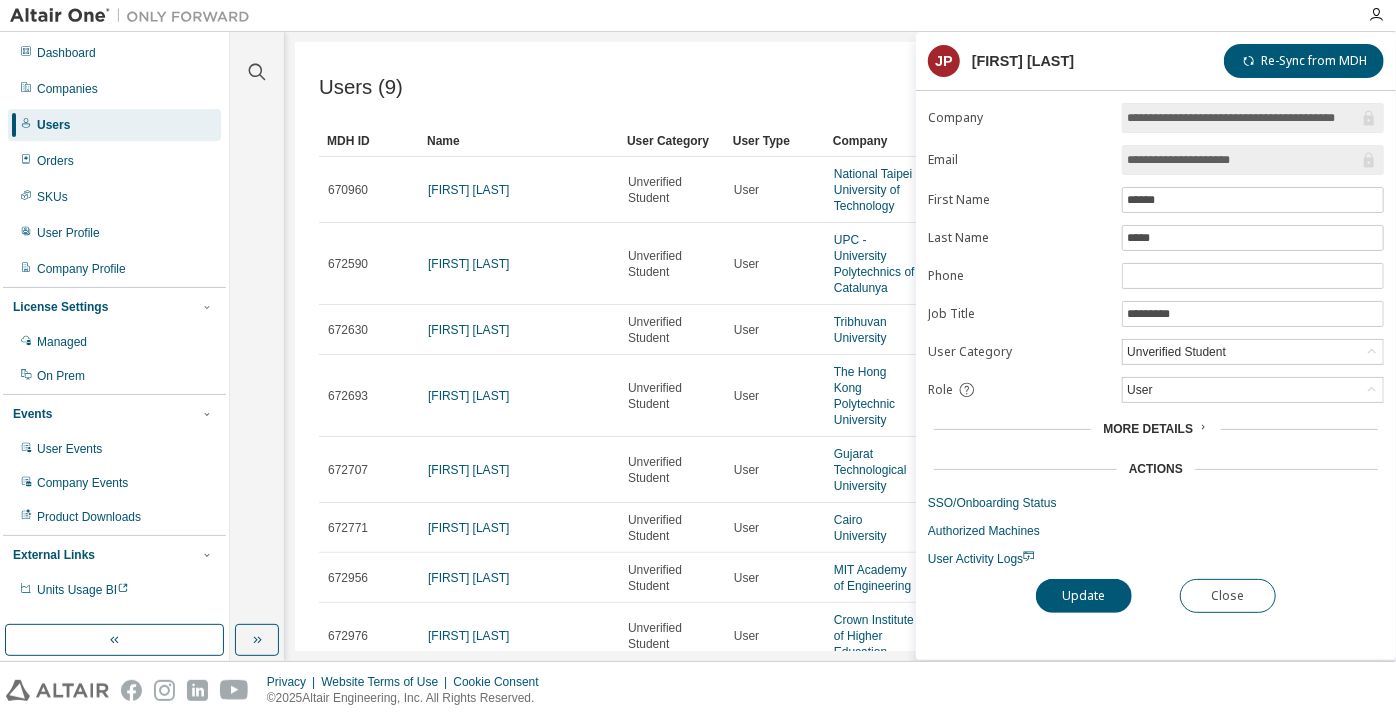 drag, startPoint x: 1280, startPoint y: 158, endPoint x: 1197, endPoint y: 168, distance: 83.60024 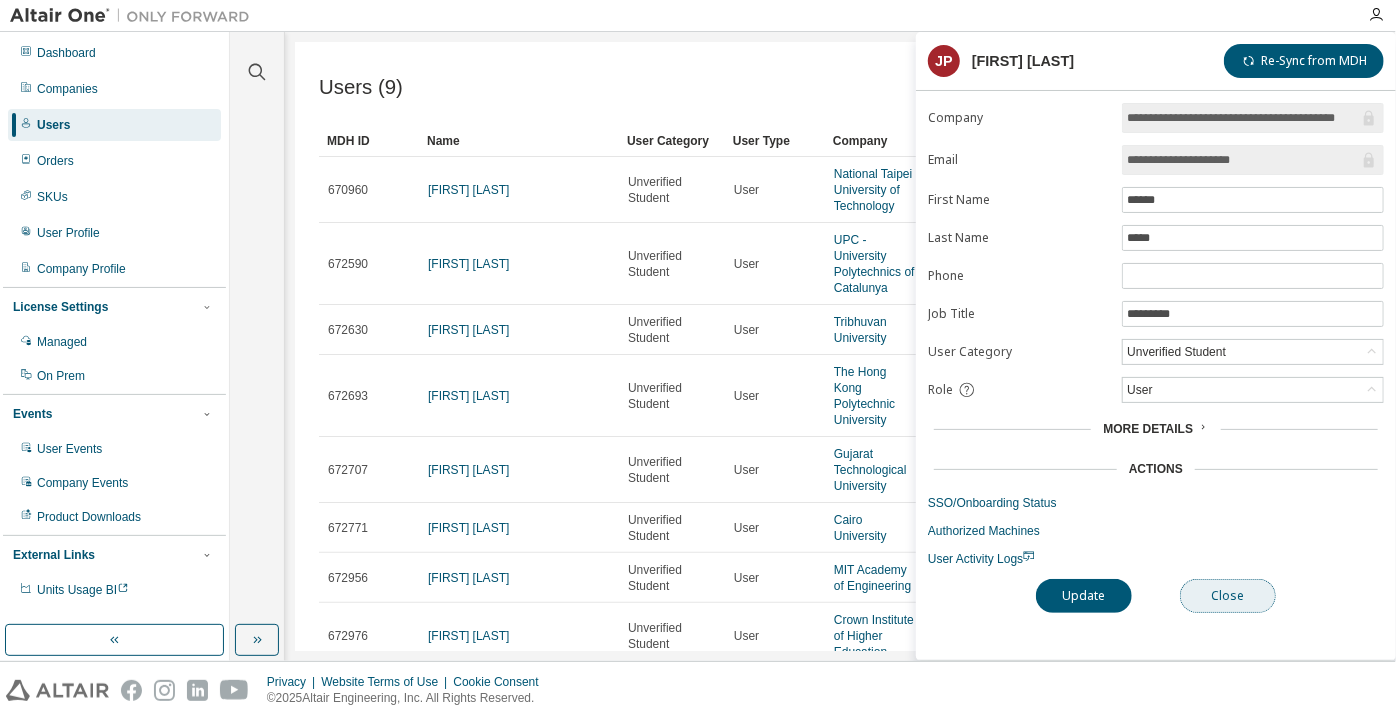 click on "Close" at bounding box center [1228, 596] 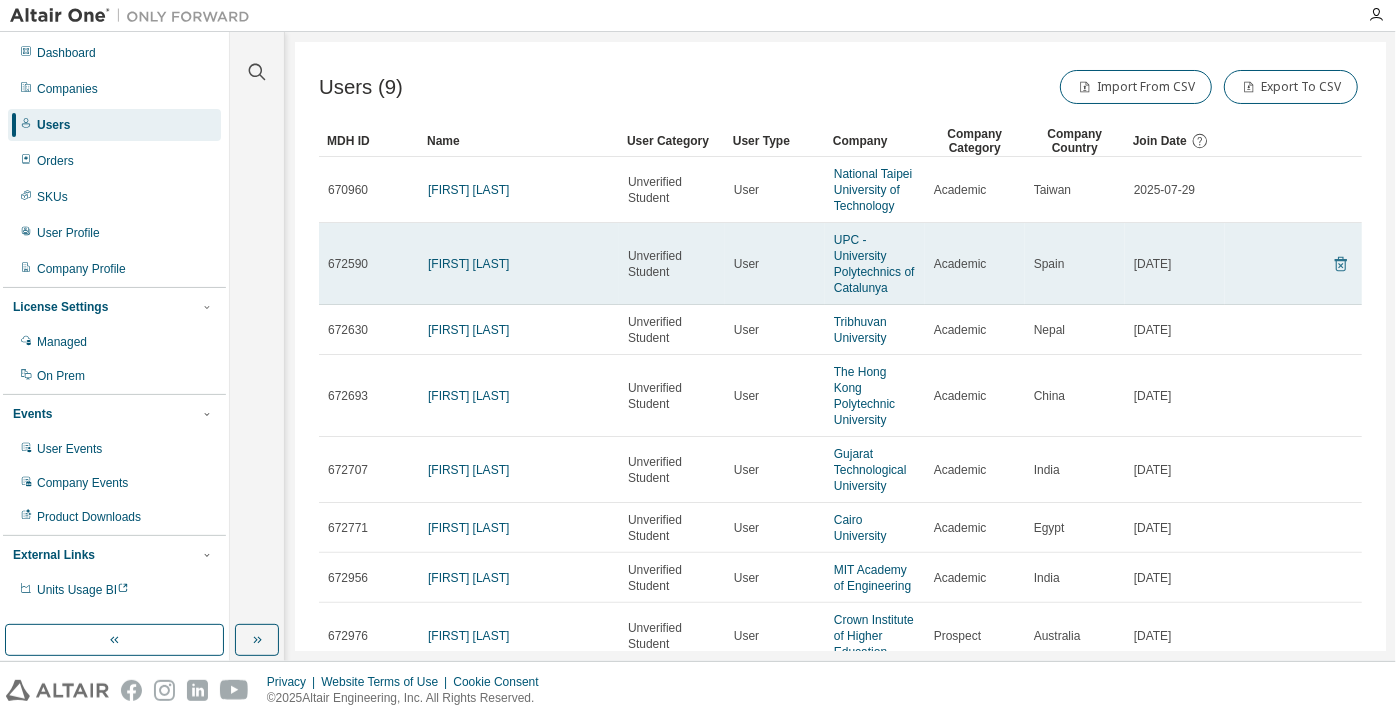 click 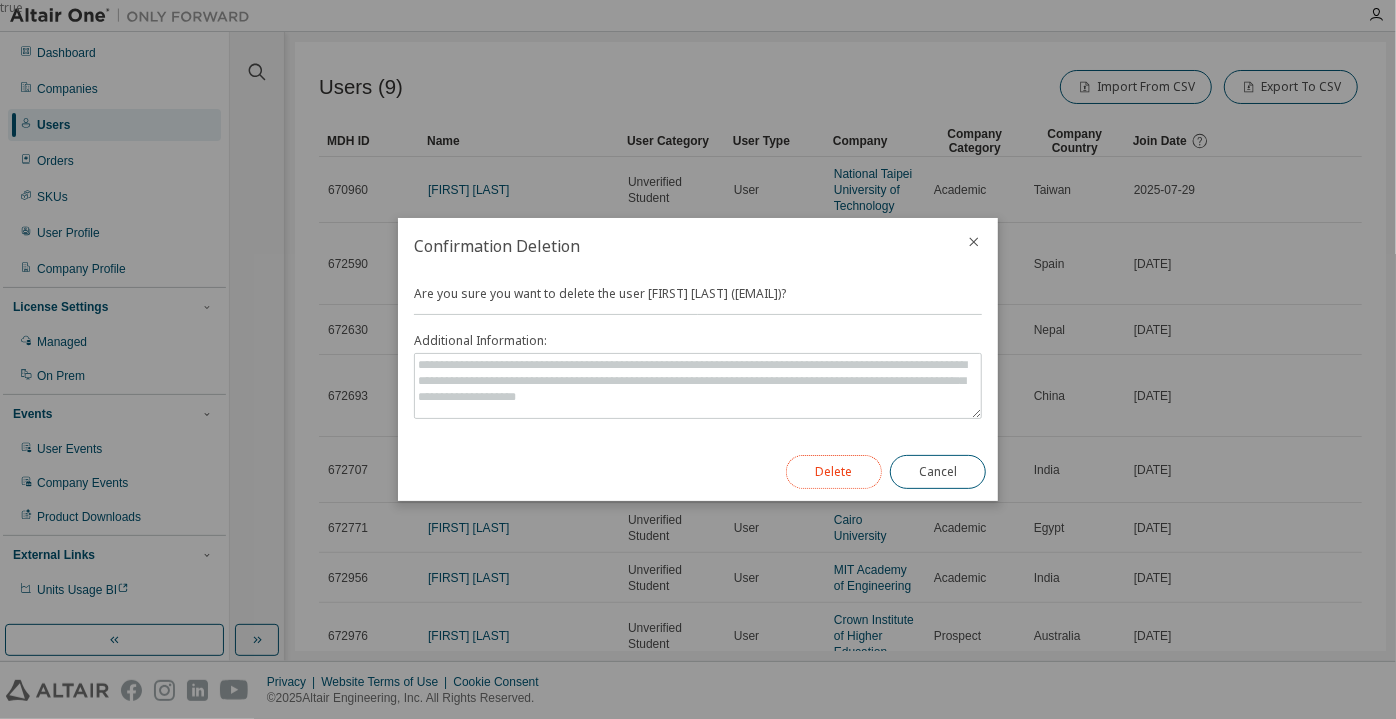 click on "Delete" at bounding box center [834, 472] 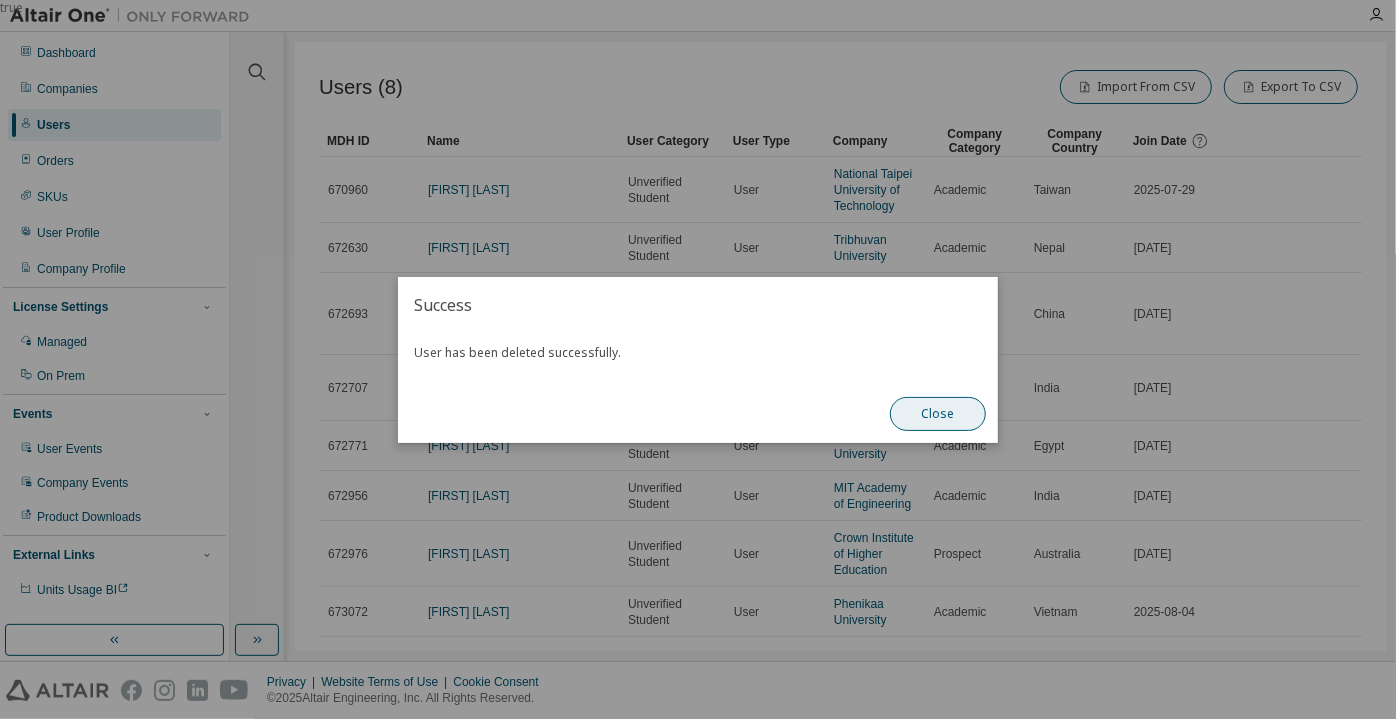 click on "Close" at bounding box center (938, 414) 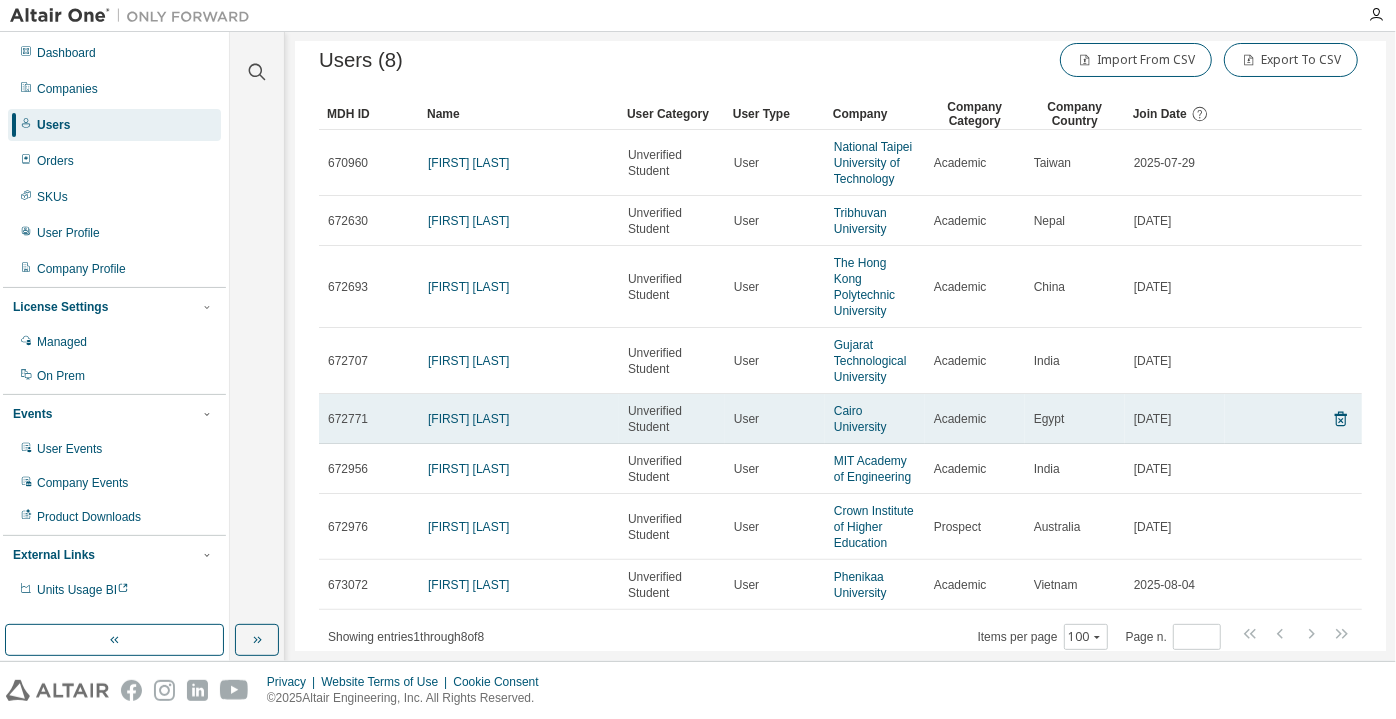 scroll, scrollTop: 0, scrollLeft: 0, axis: both 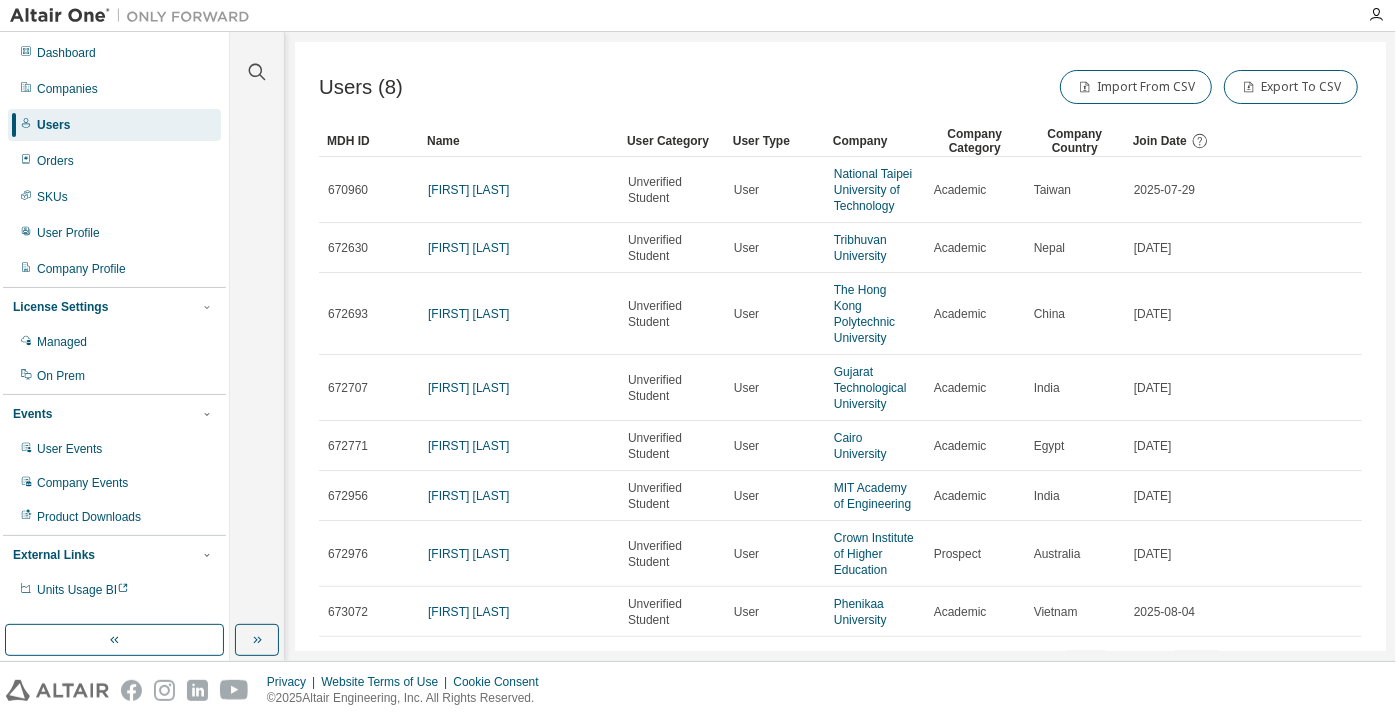 click on "Company Category" at bounding box center (975, 141) 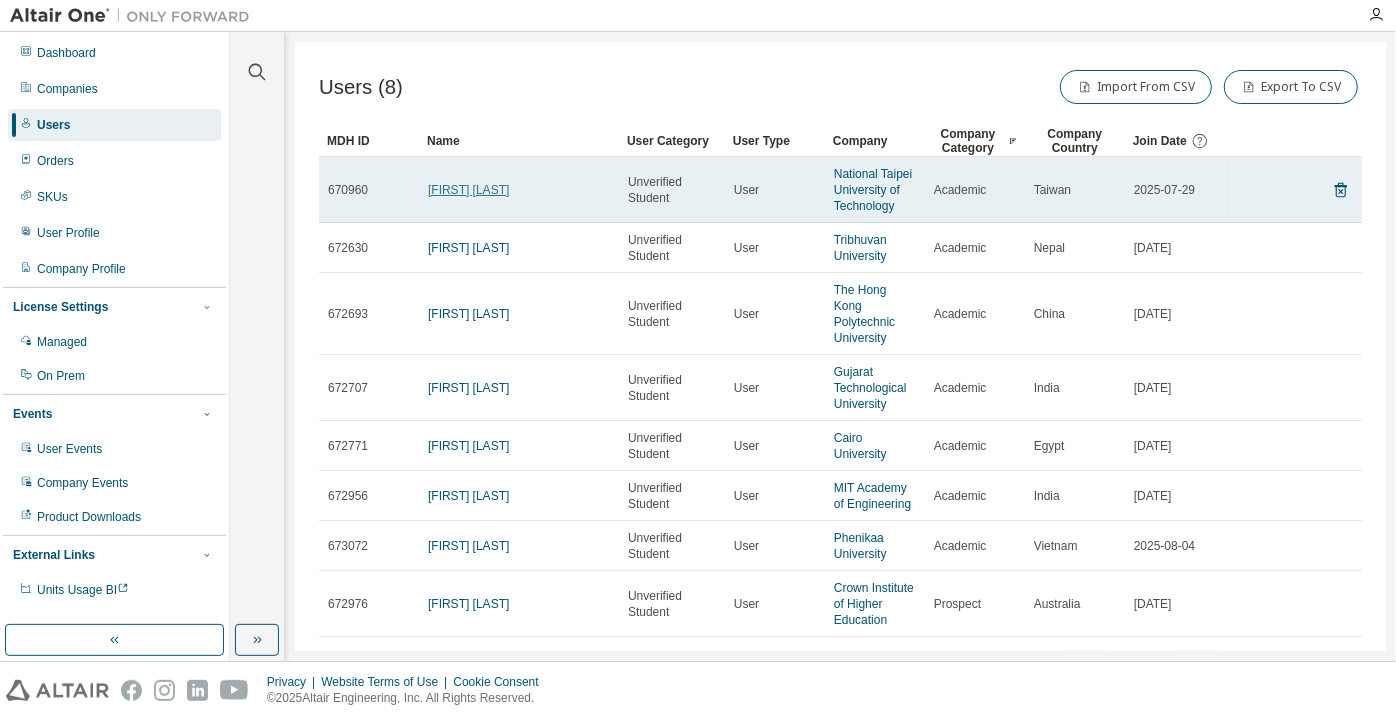 click on "Hsuan Wu" at bounding box center (468, 190) 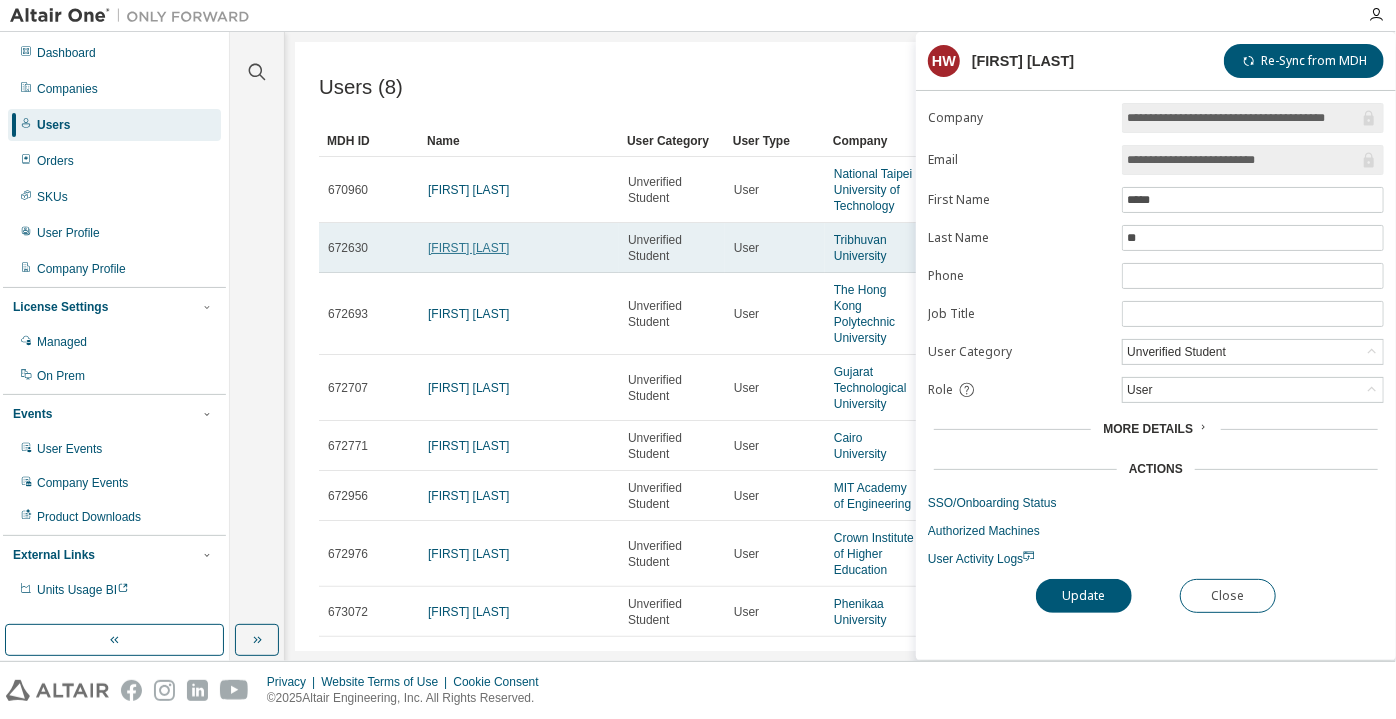 click on "[FIRST] [LAST]" at bounding box center [468, 248] 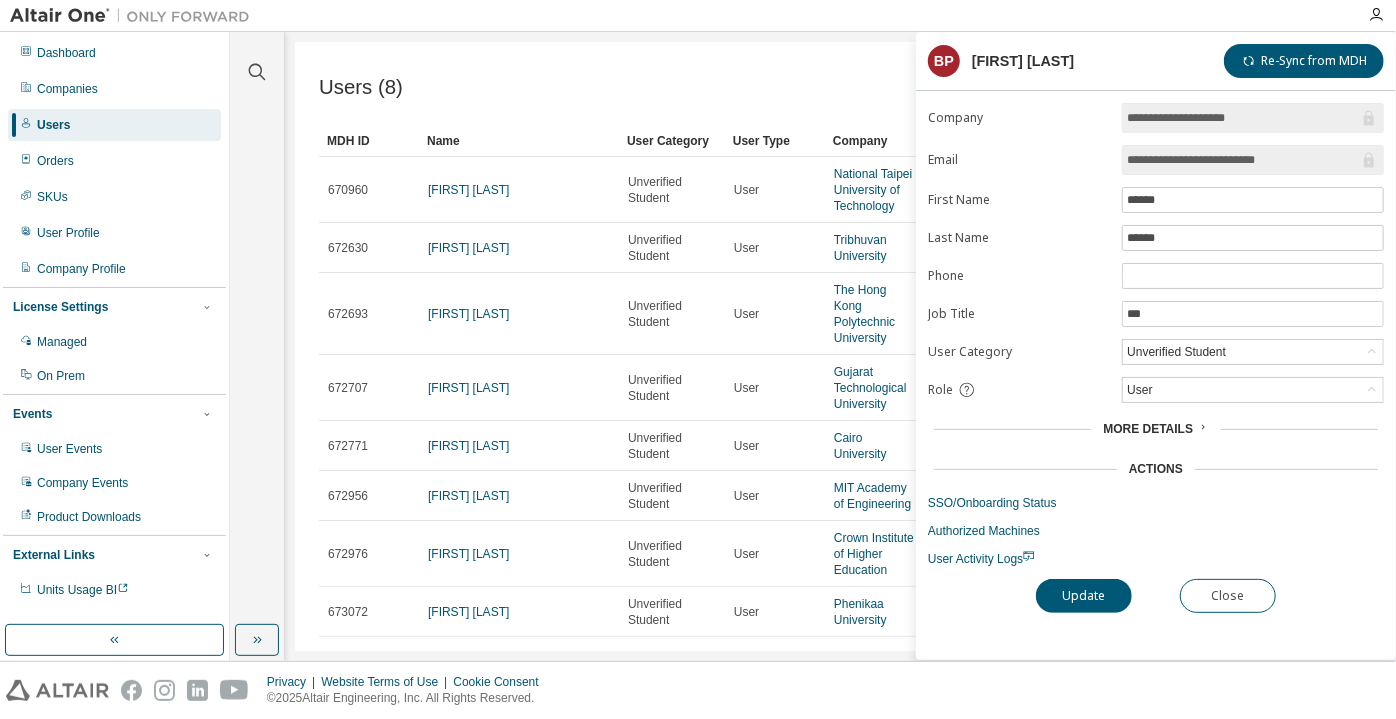 drag, startPoint x: 1293, startPoint y: 159, endPoint x: 1220, endPoint y: 158, distance: 73.00685 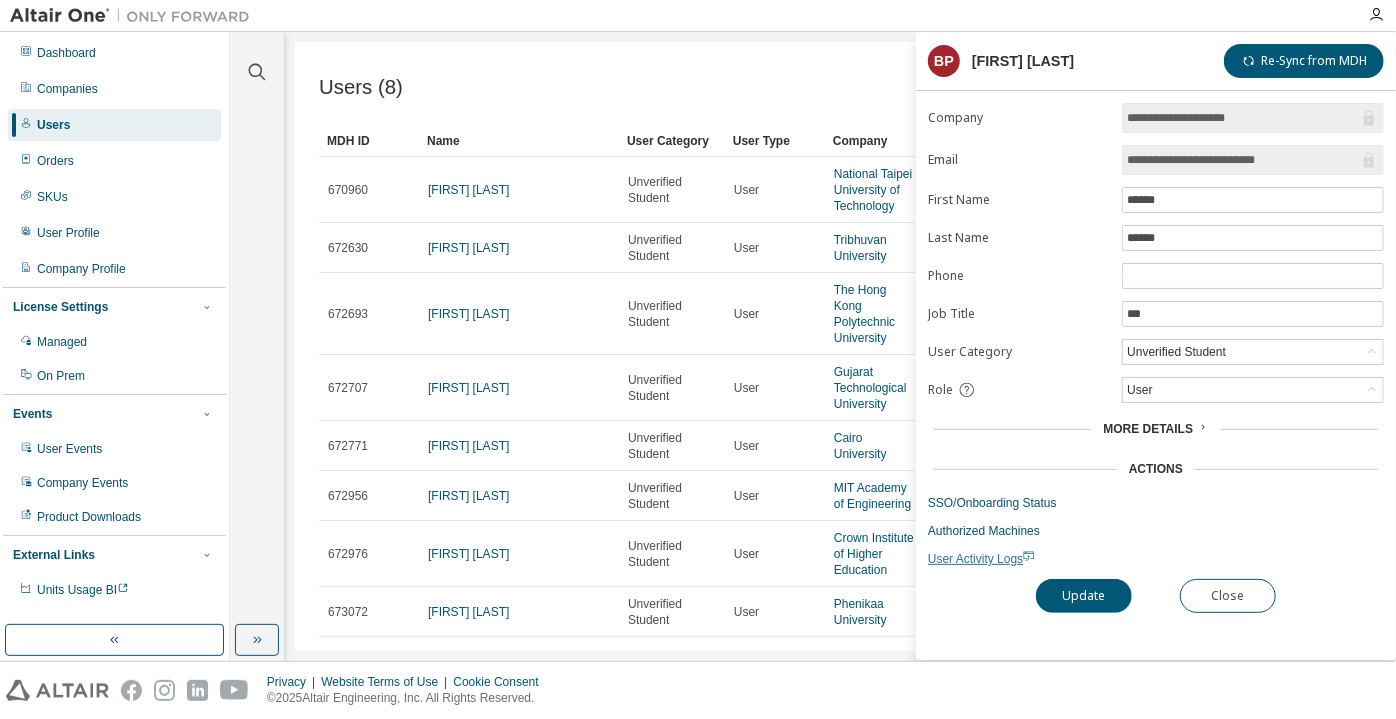 click on "User Activity Logs" at bounding box center (981, 559) 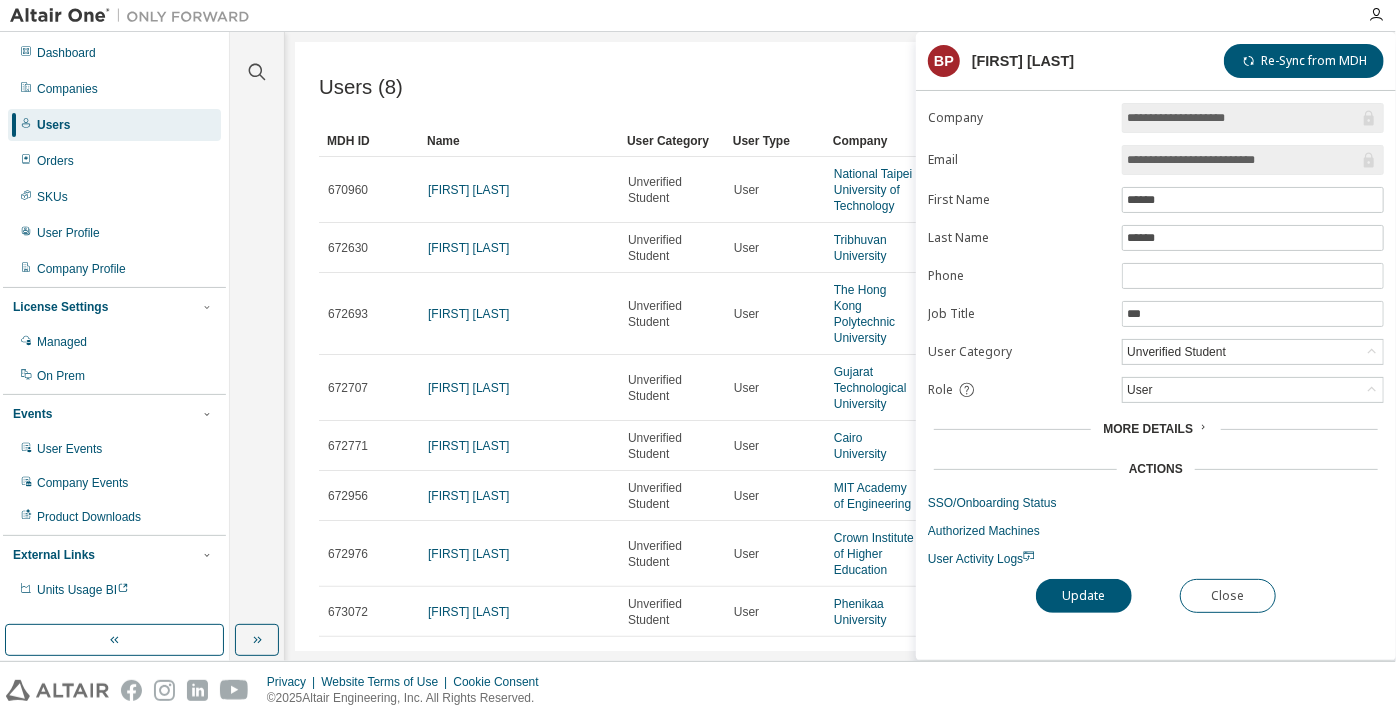 drag, startPoint x: 1293, startPoint y: 159, endPoint x: 1119, endPoint y: 180, distance: 175.26266 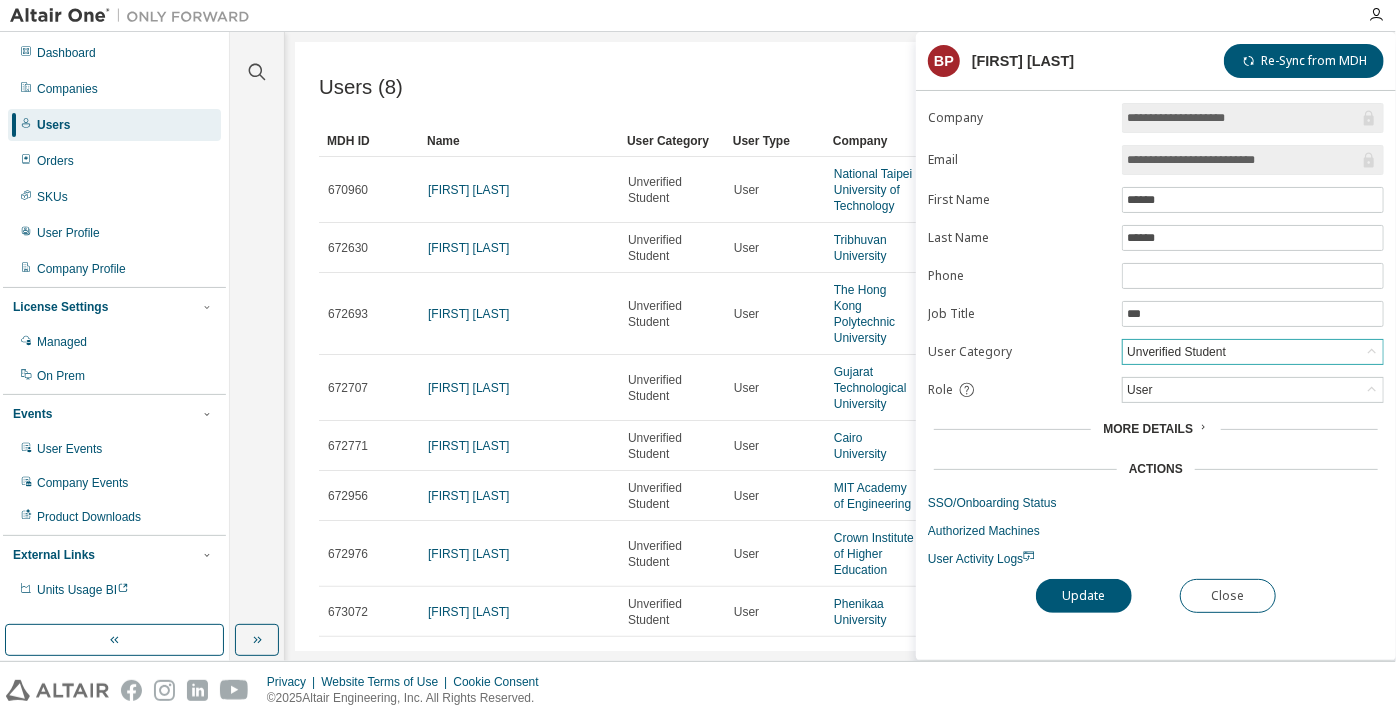 click on "Unverified Student" at bounding box center [1176, 352] 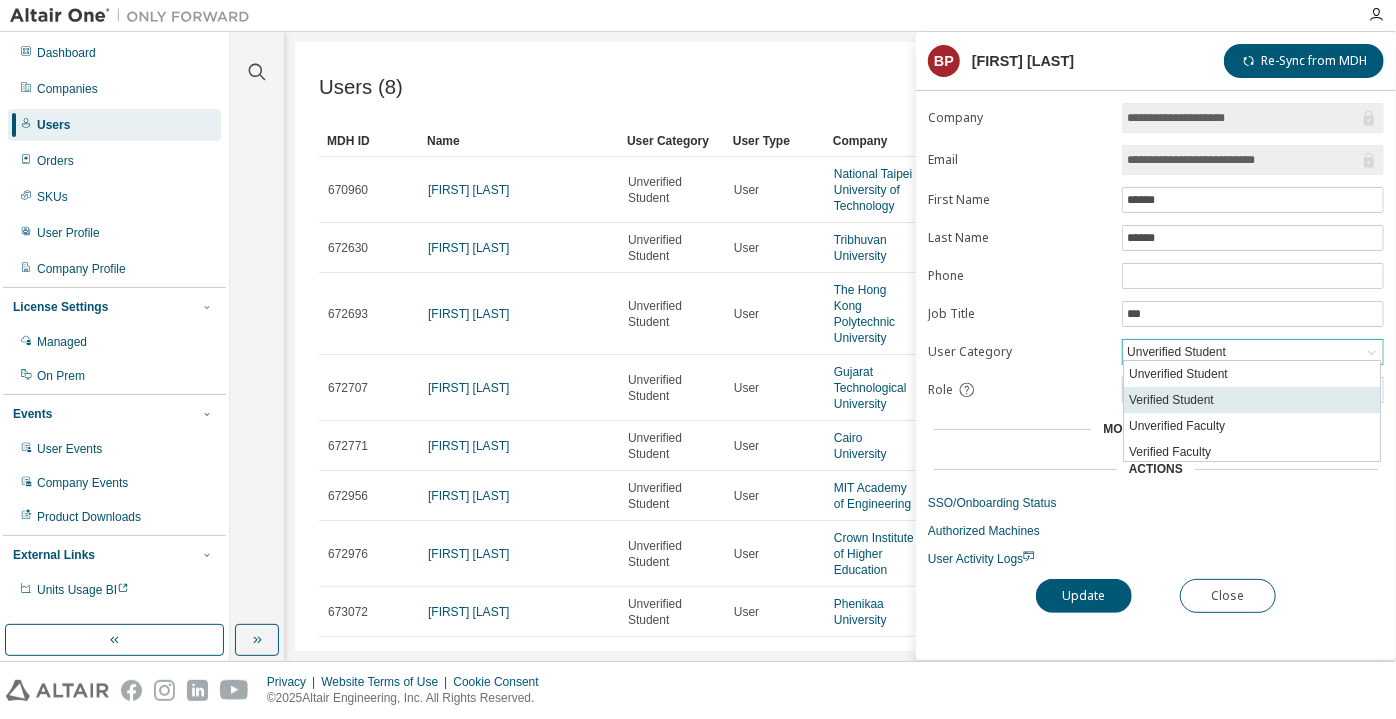 click on "Verified Student" at bounding box center [1252, 400] 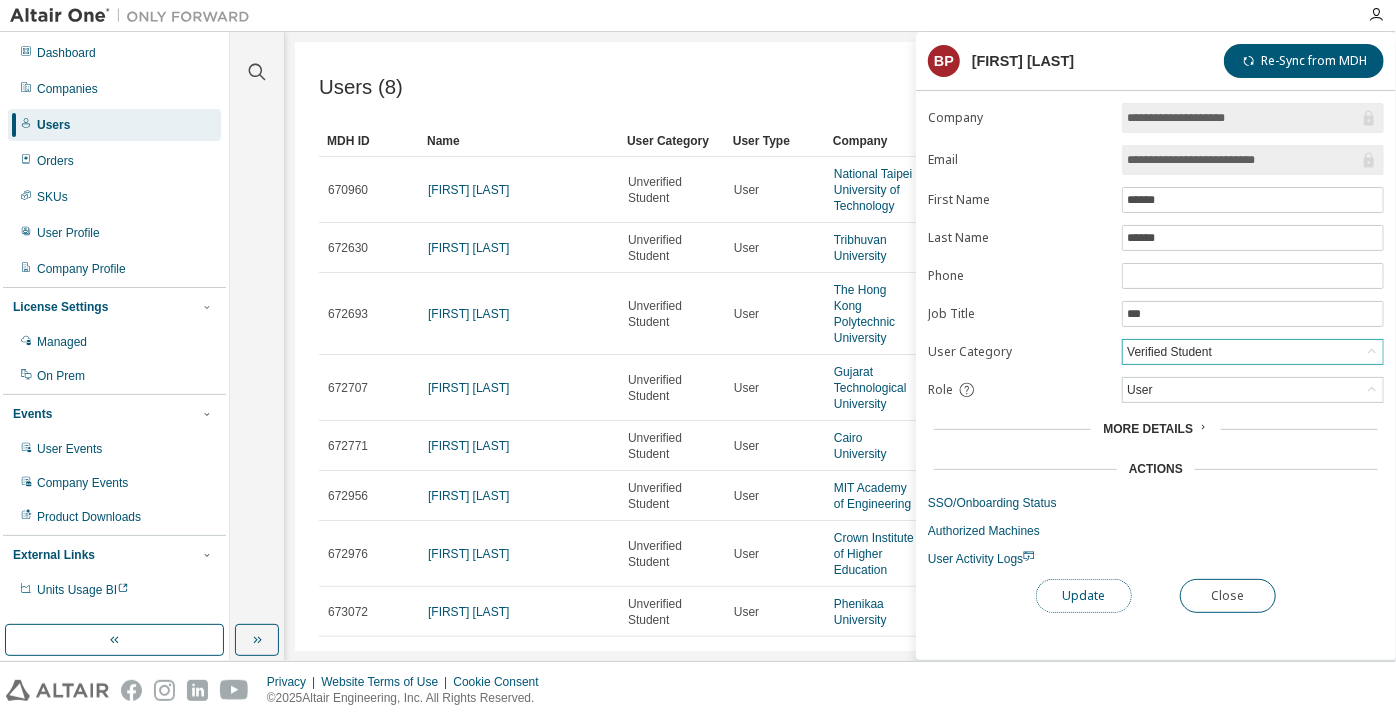 click on "Update" at bounding box center [1084, 596] 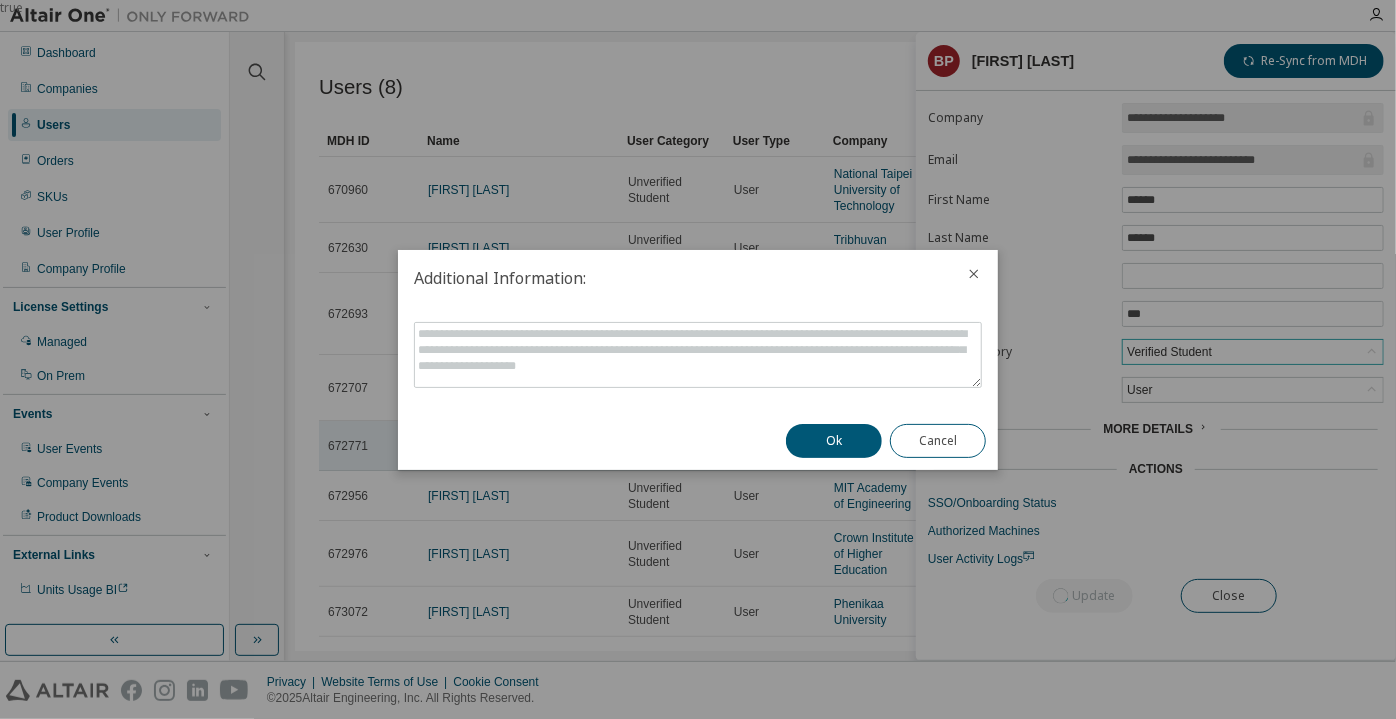 click on "Ok" at bounding box center (834, 441) 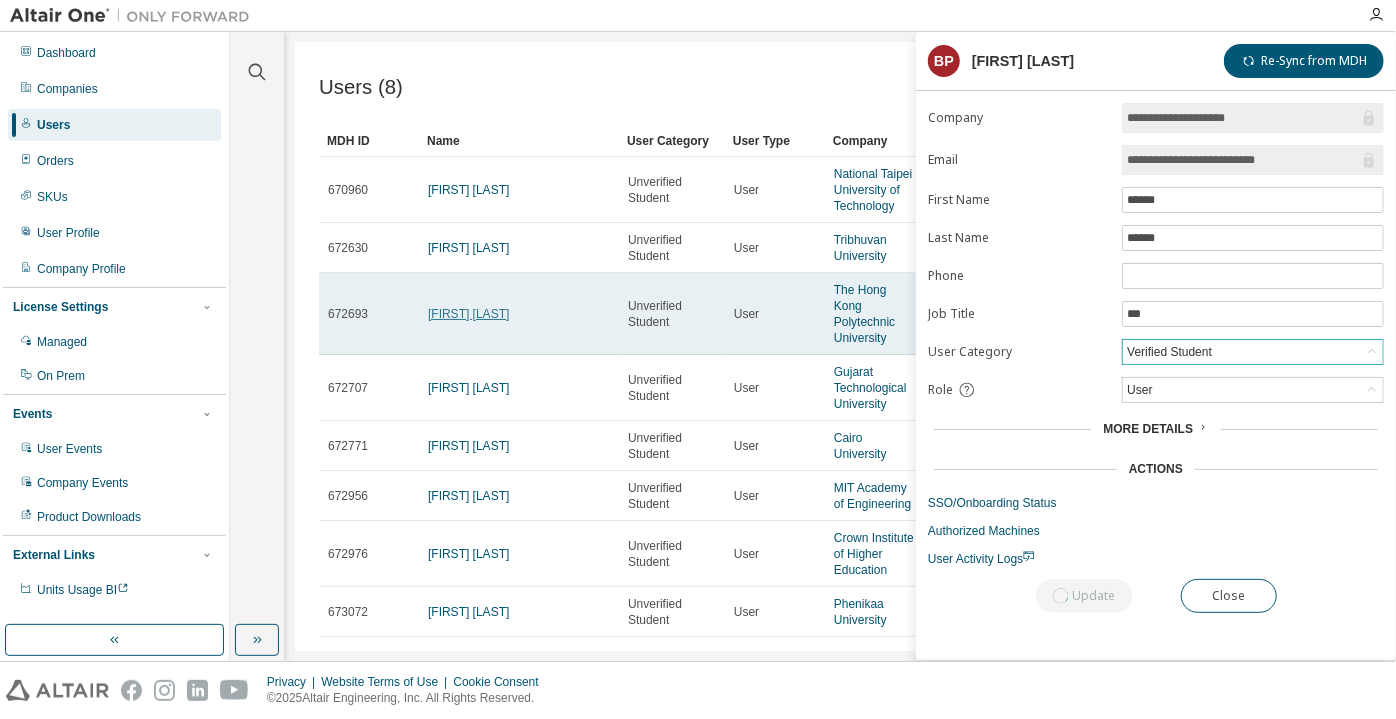 click on "Tak Yu Chung" at bounding box center (468, 314) 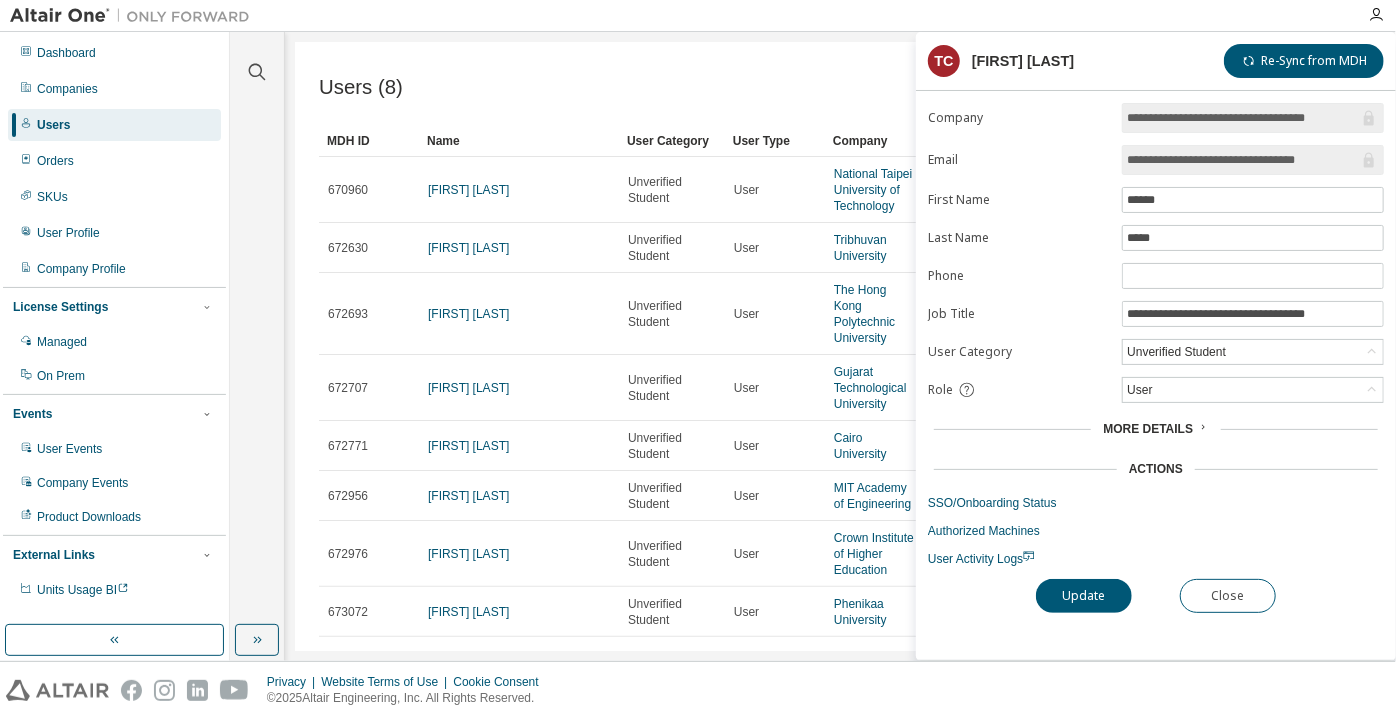 drag, startPoint x: 1197, startPoint y: 158, endPoint x: 1380, endPoint y: 167, distance: 183.22118 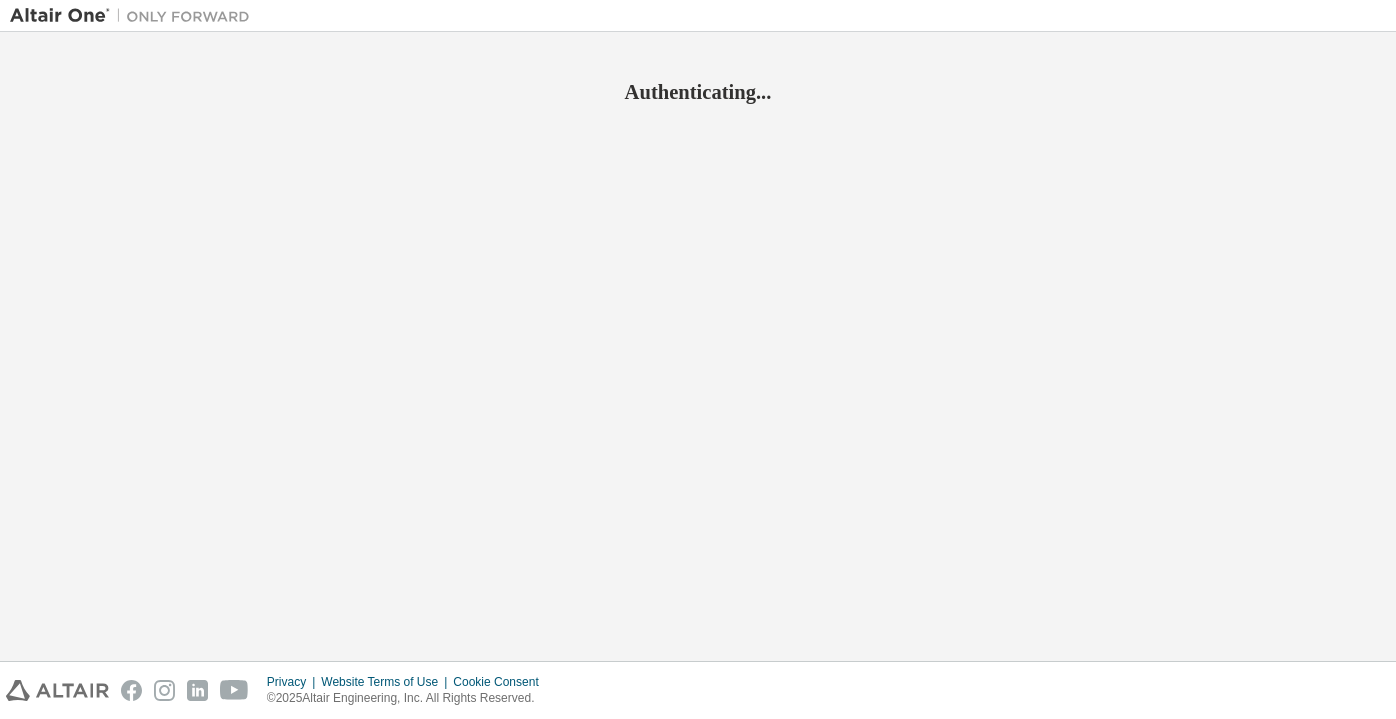 scroll, scrollTop: 0, scrollLeft: 0, axis: both 